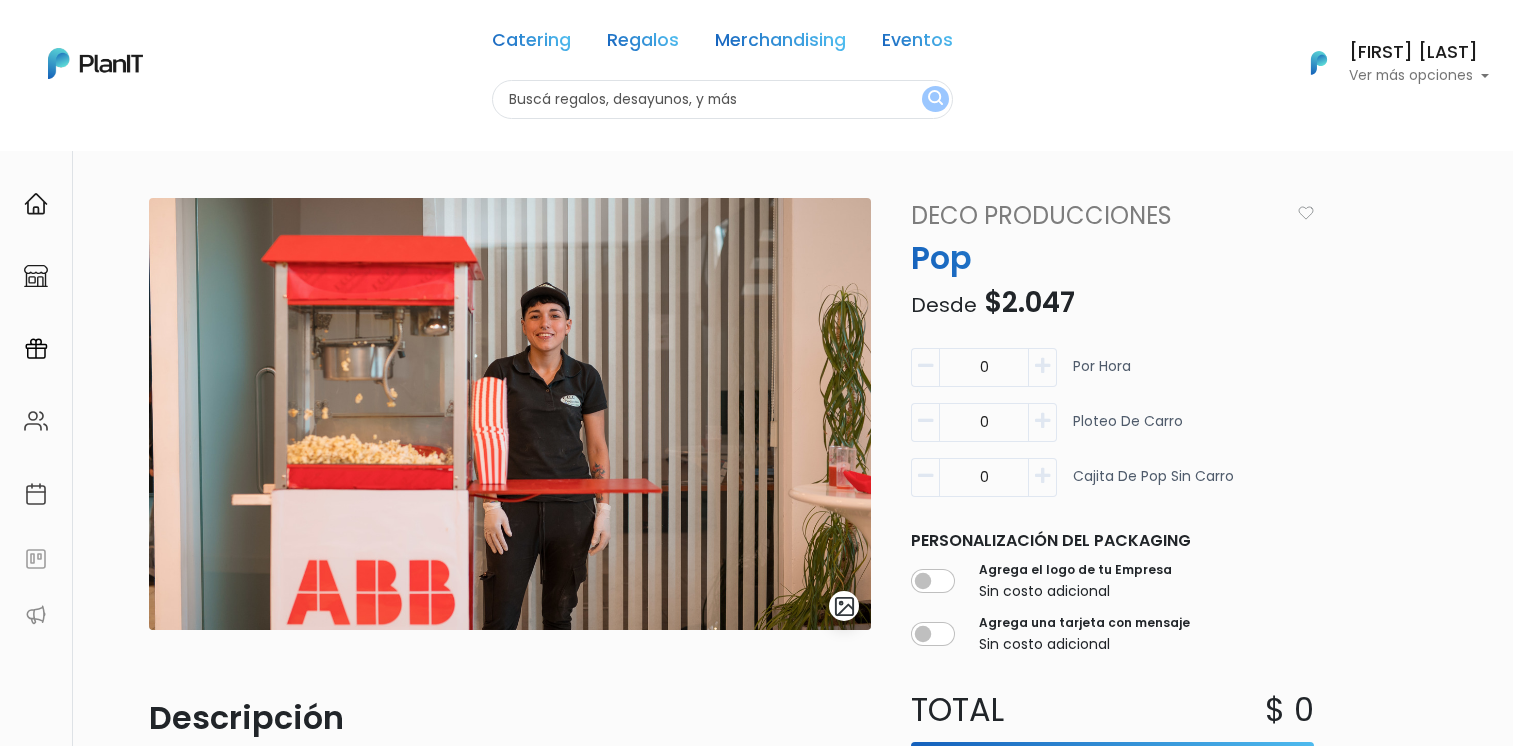 scroll, scrollTop: 0, scrollLeft: 0, axis: both 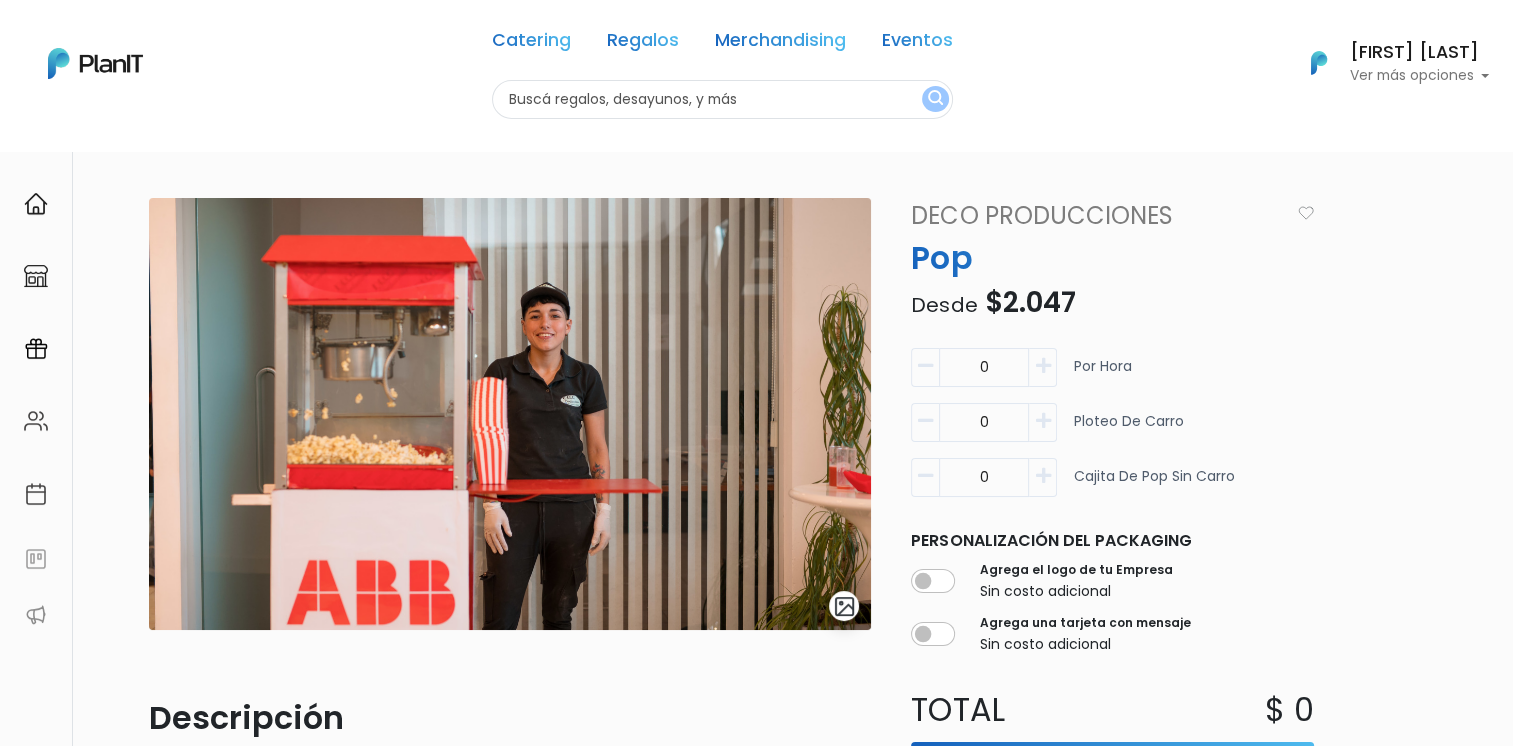 click at bounding box center (1042, 366) 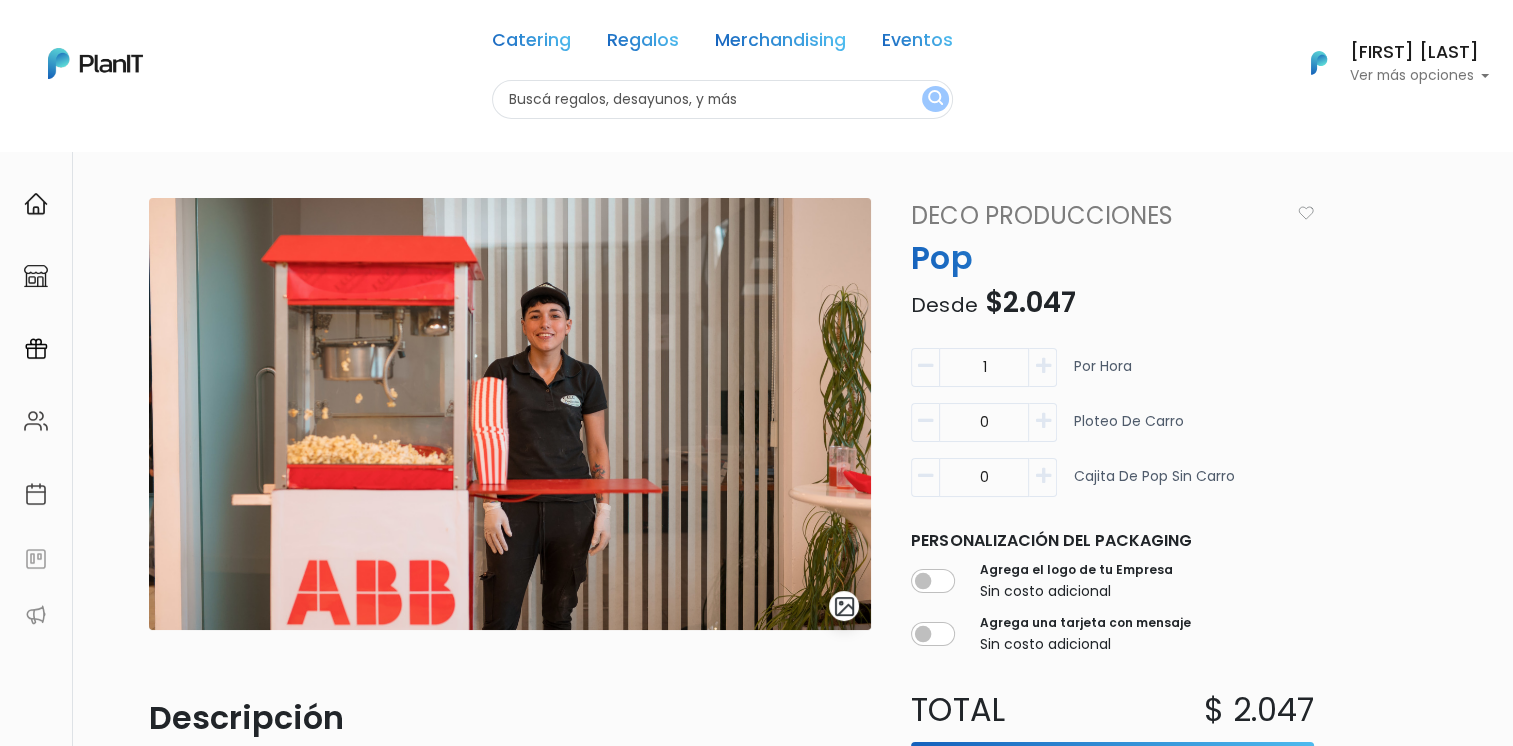 click at bounding box center [1042, 366] 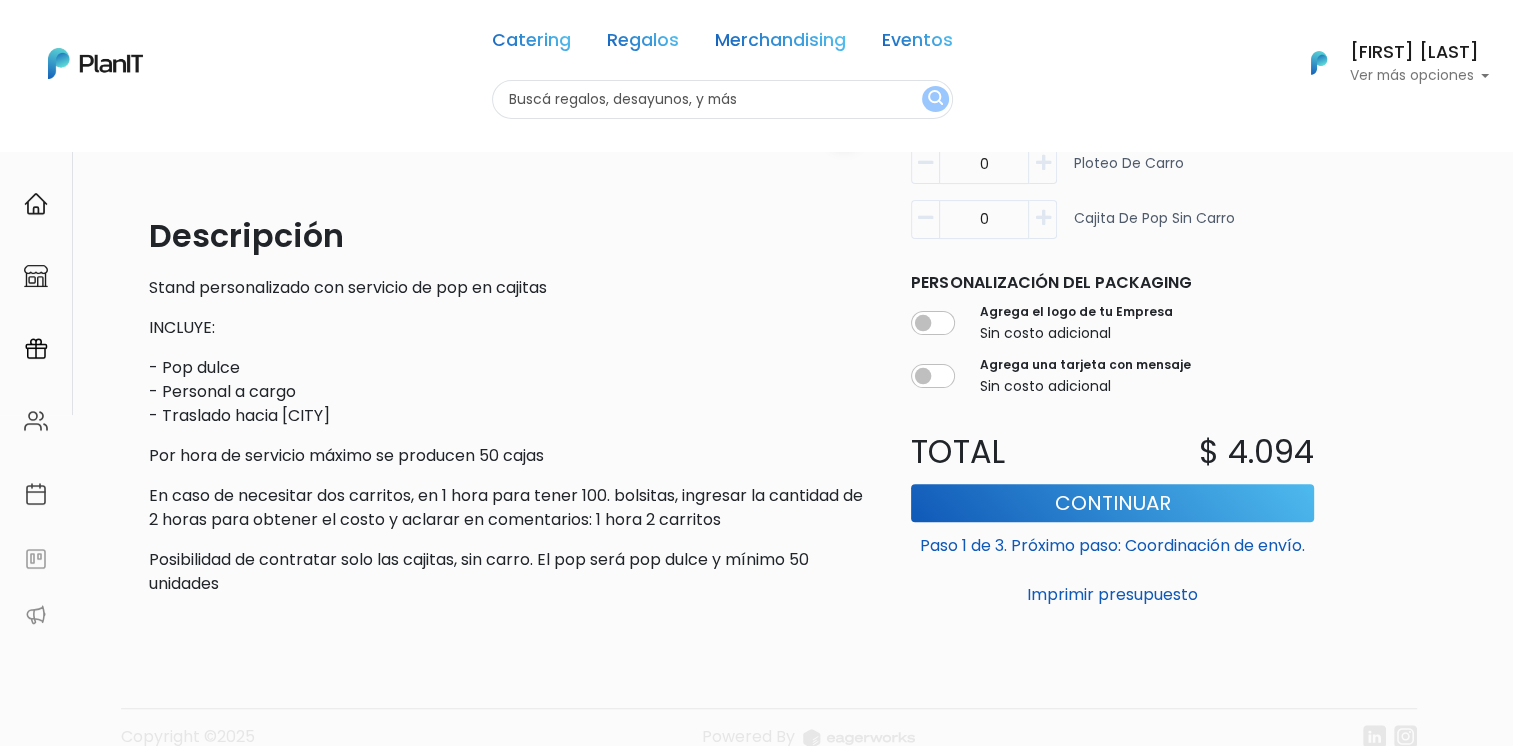 scroll, scrollTop: 500, scrollLeft: 0, axis: vertical 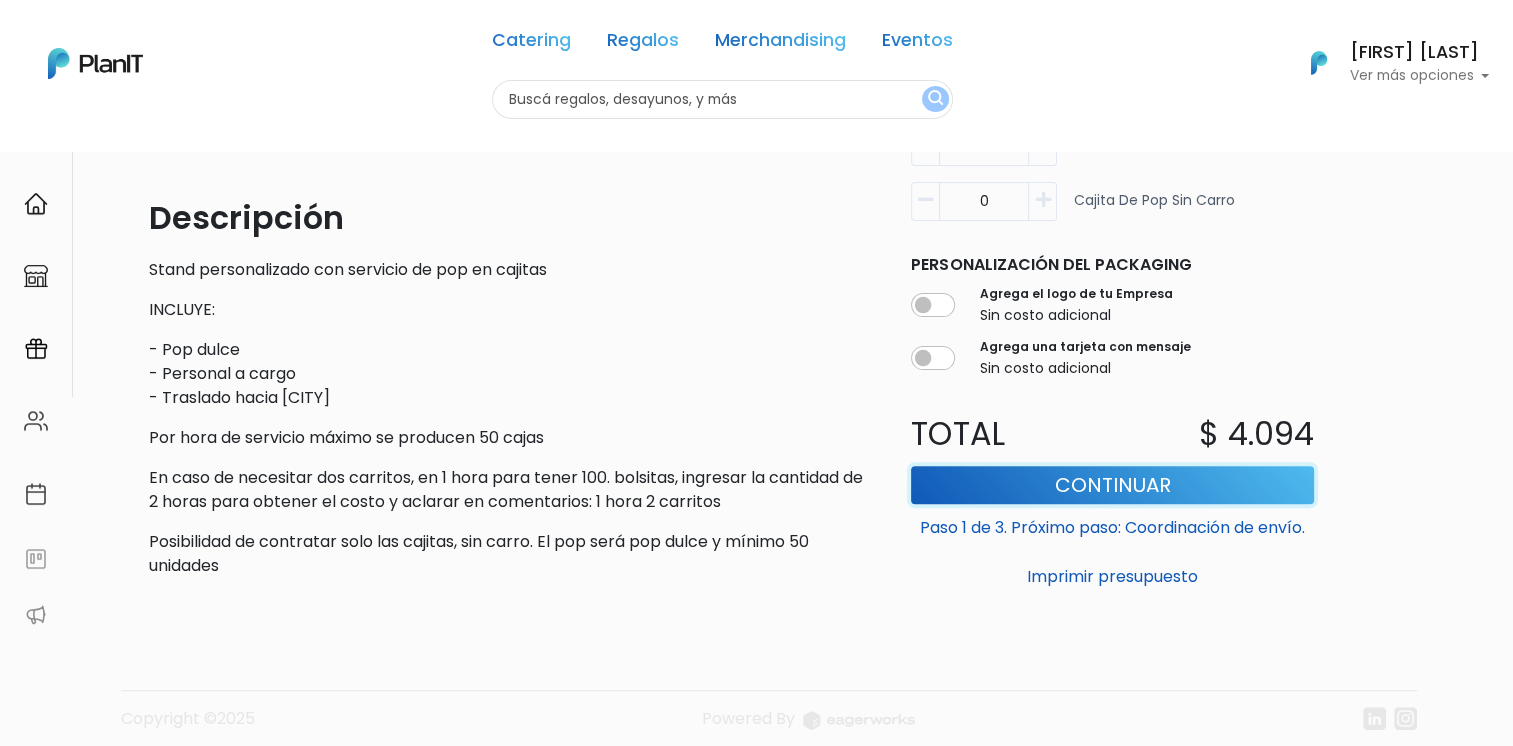 click on "Continuar" at bounding box center [1112, 485] 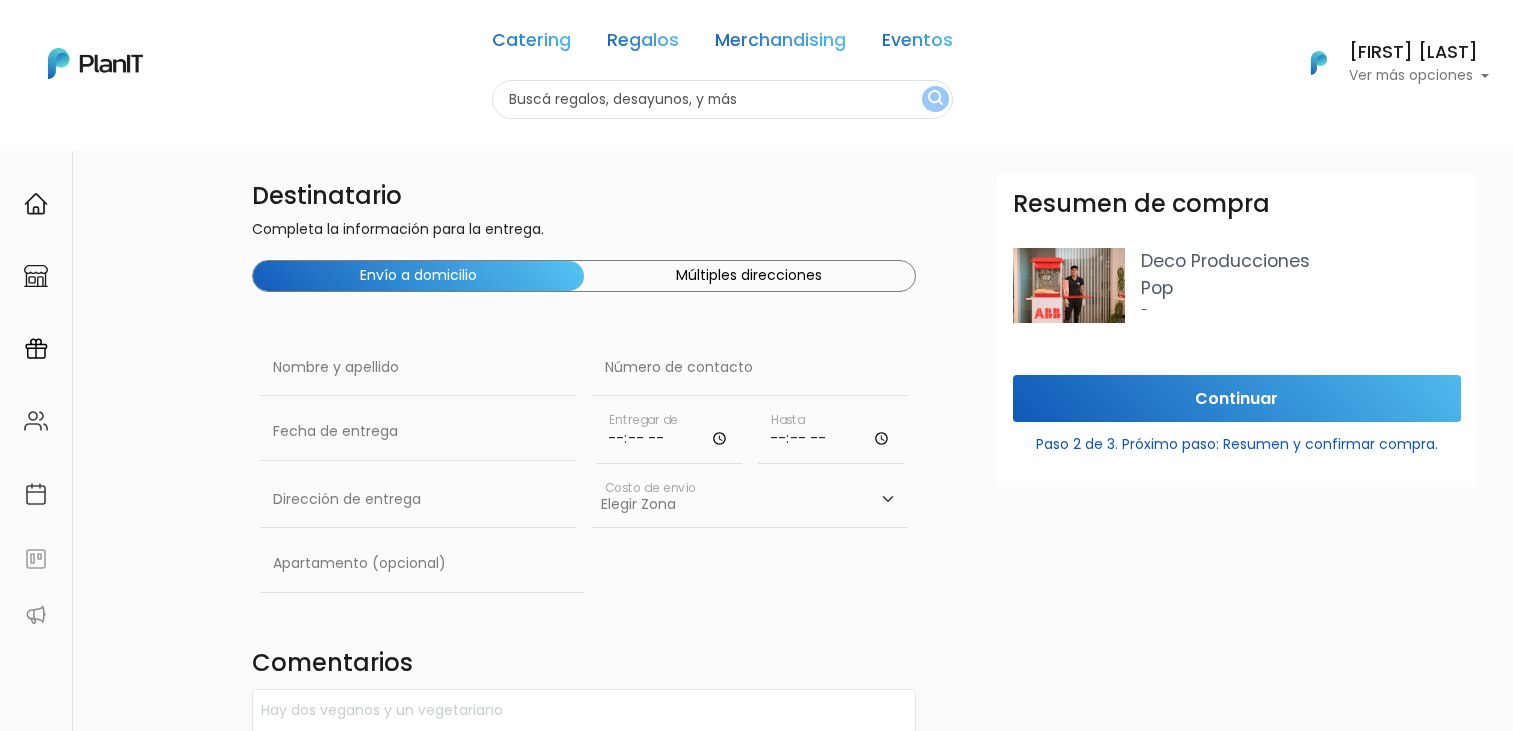 scroll, scrollTop: 0, scrollLeft: 0, axis: both 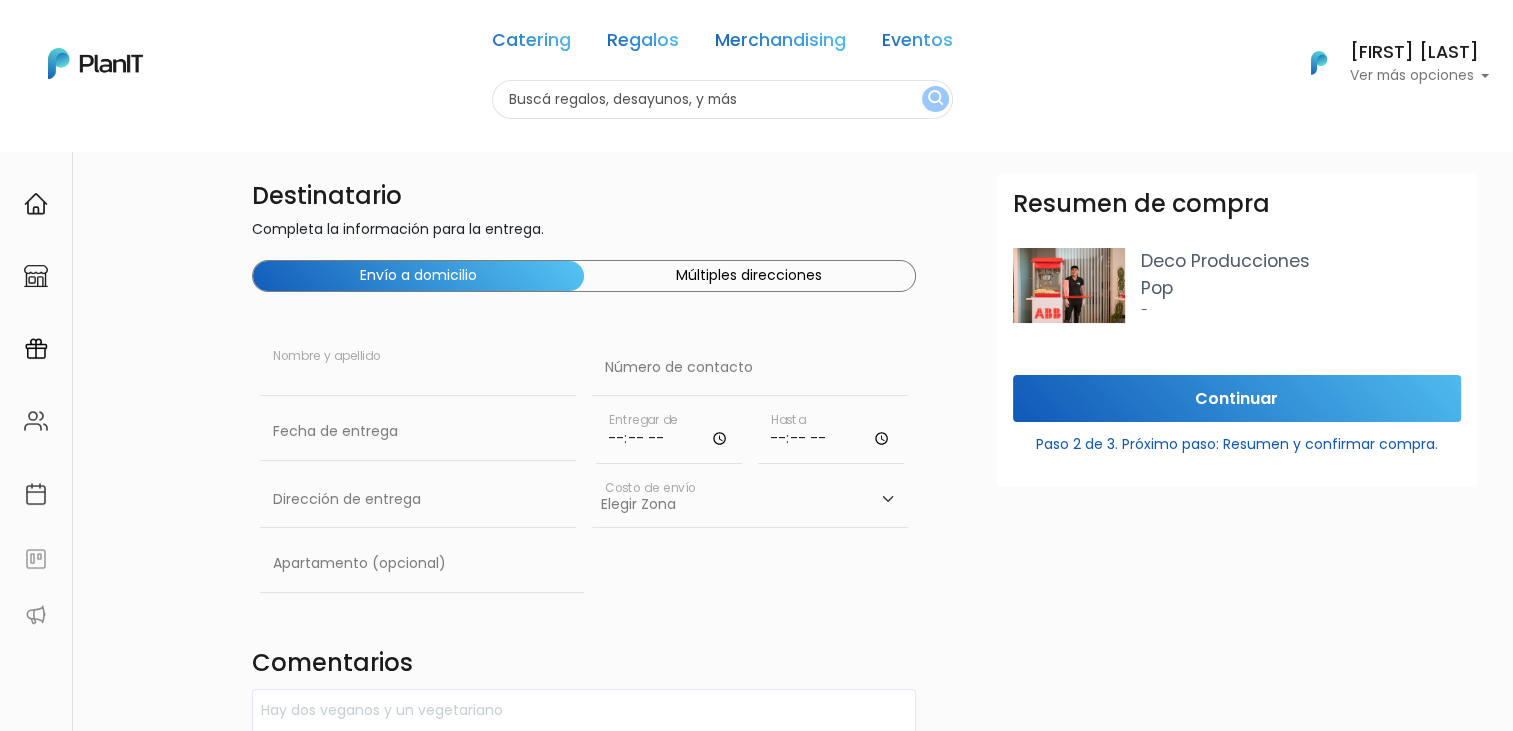 click at bounding box center [418, 368] 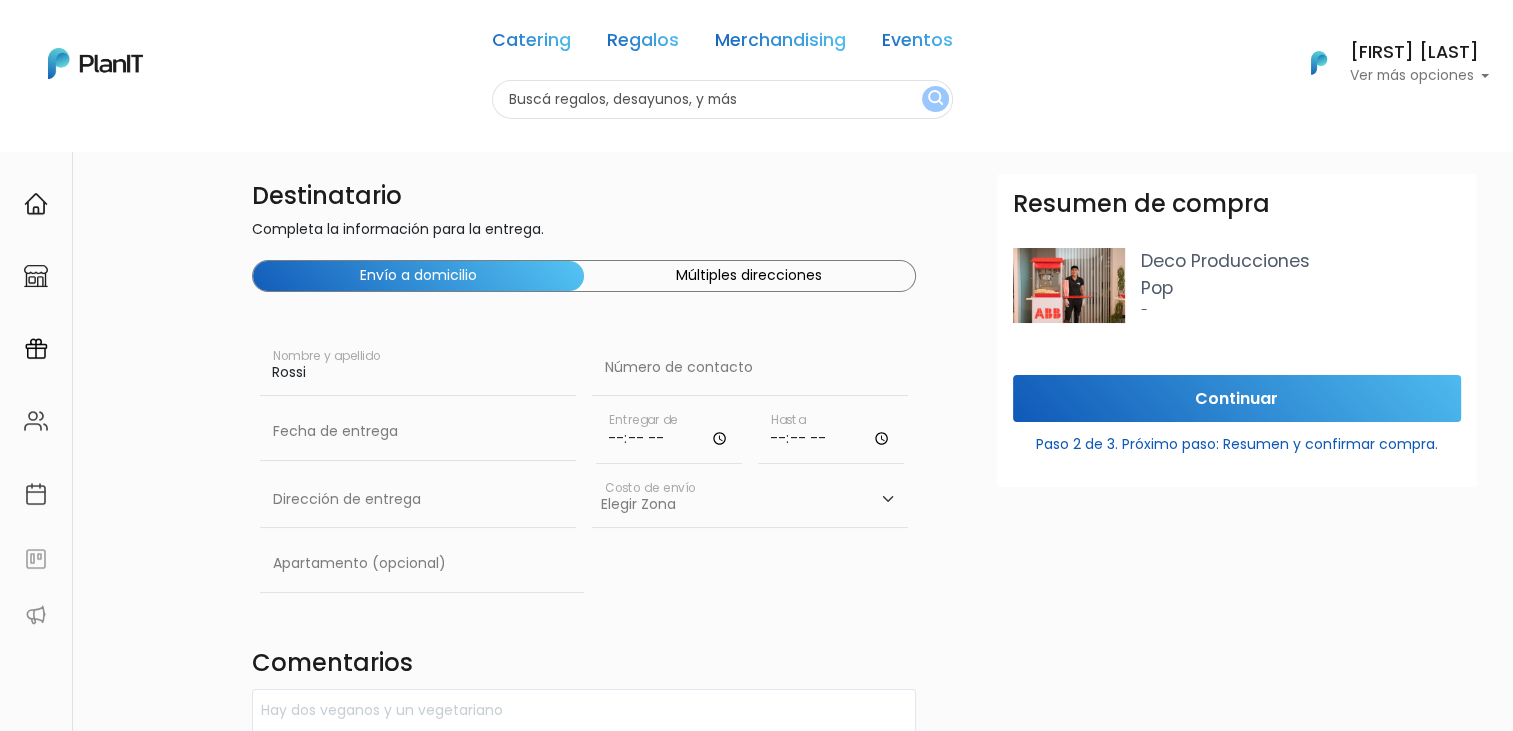 type on "[FIRST] [LAST]" 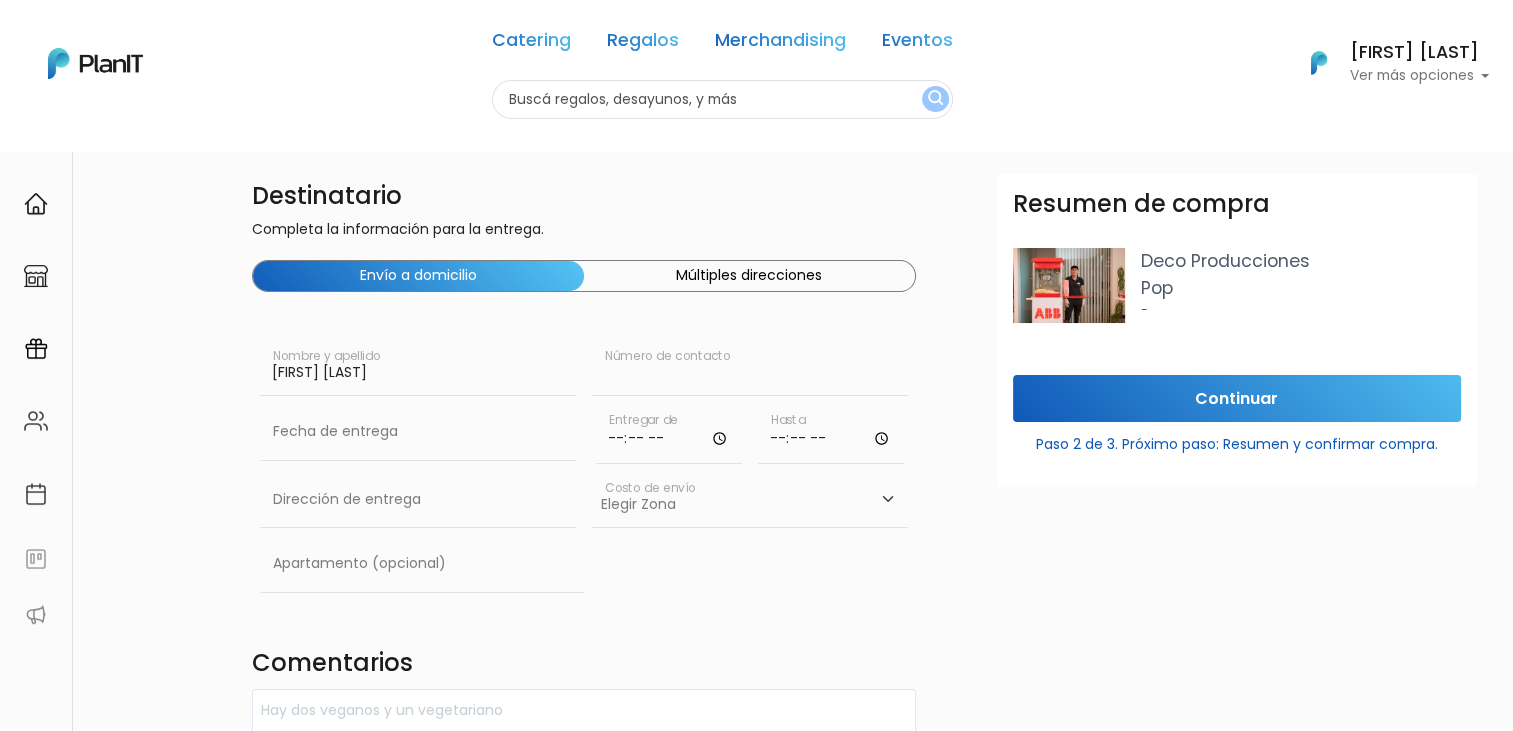 type on "[PHONE]" 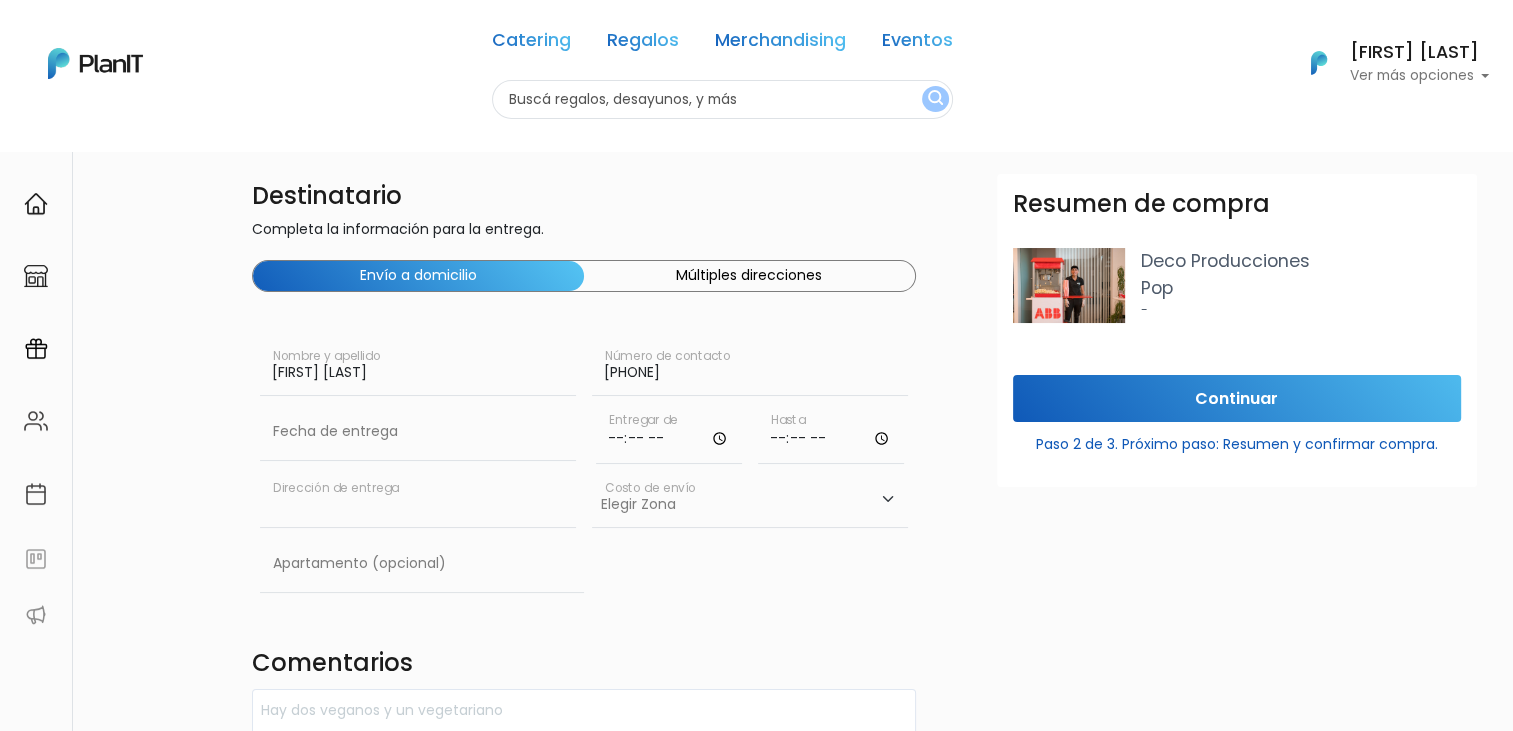 type on "[STREET]" 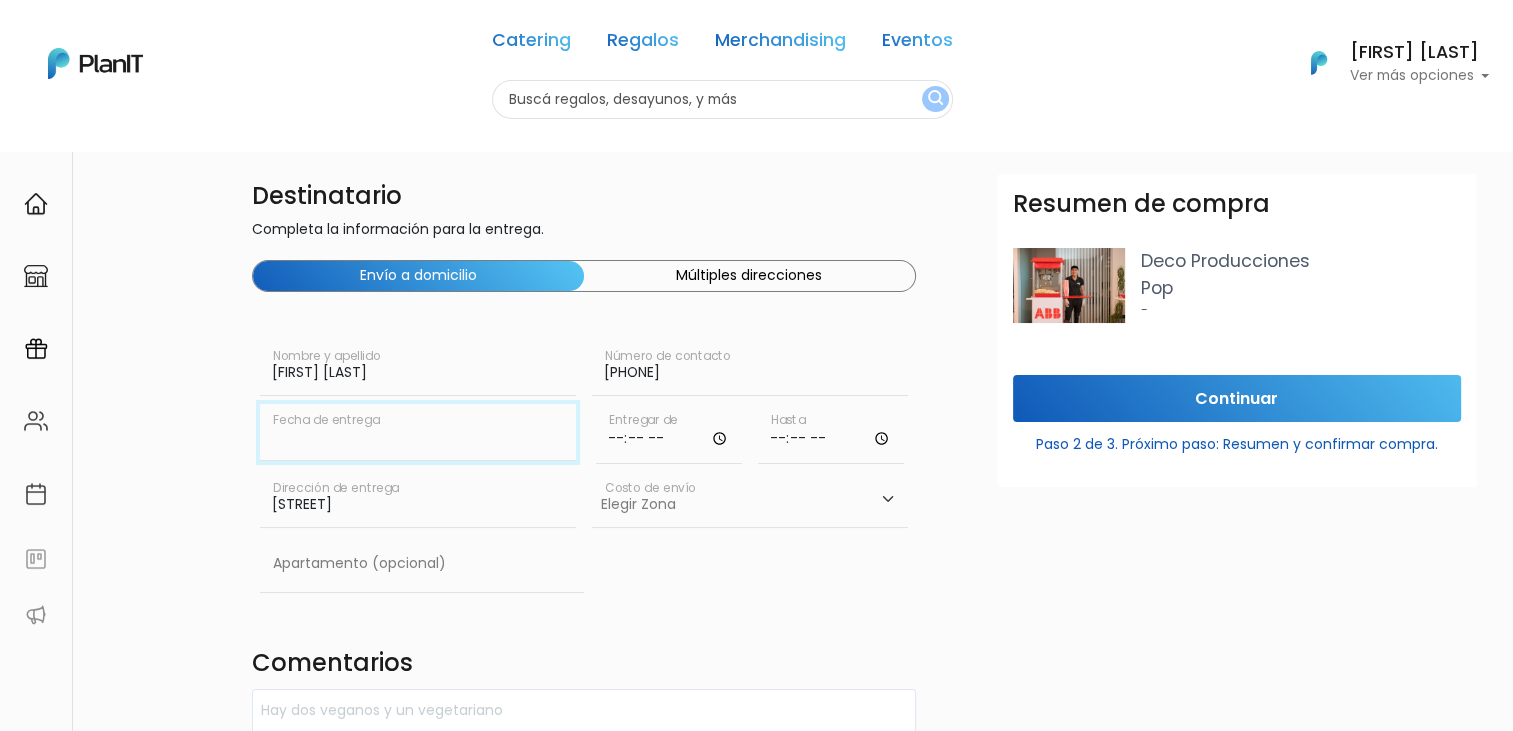 click at bounding box center [418, 432] 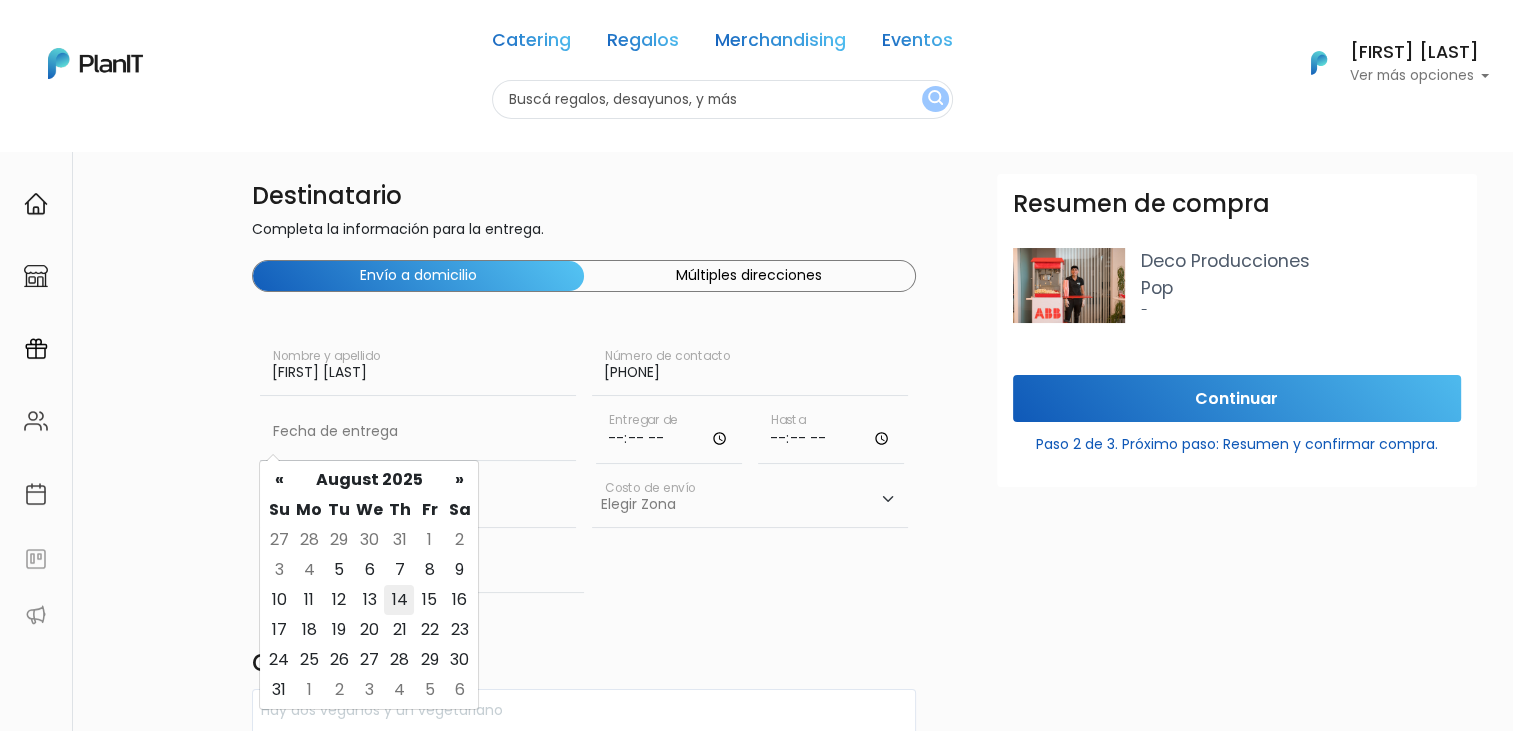 click on "14" at bounding box center (399, 600) 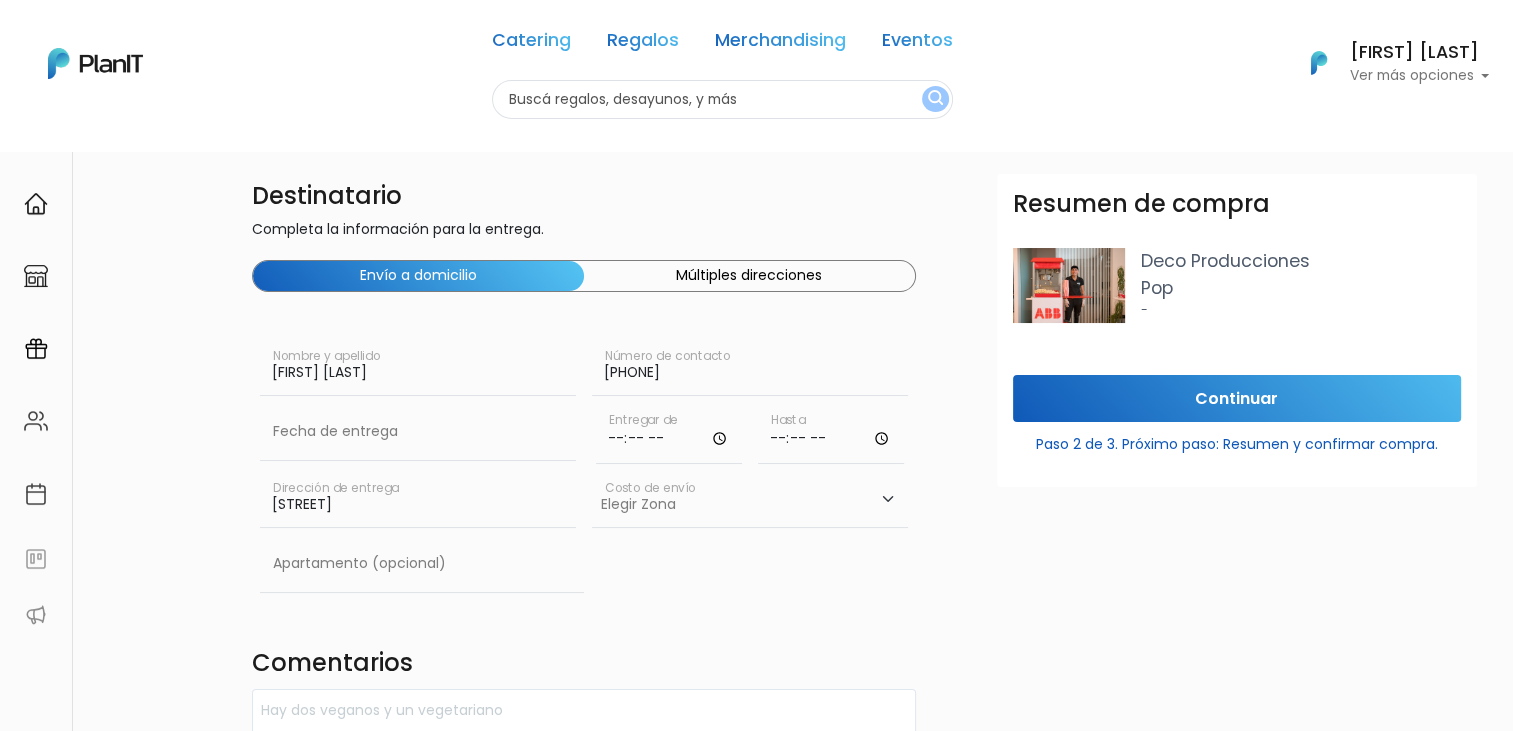 type on "[DATE]" 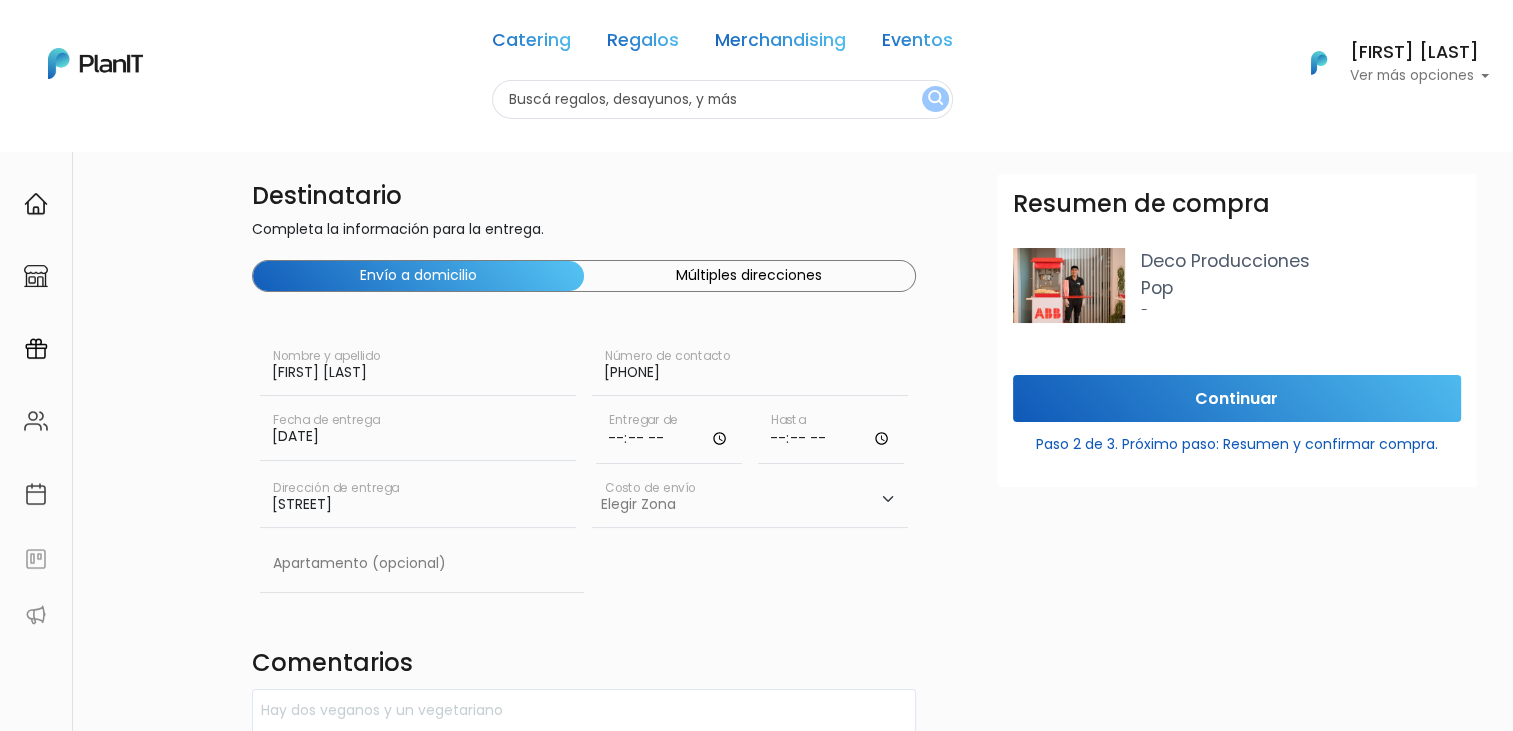 click at bounding box center [669, 434] 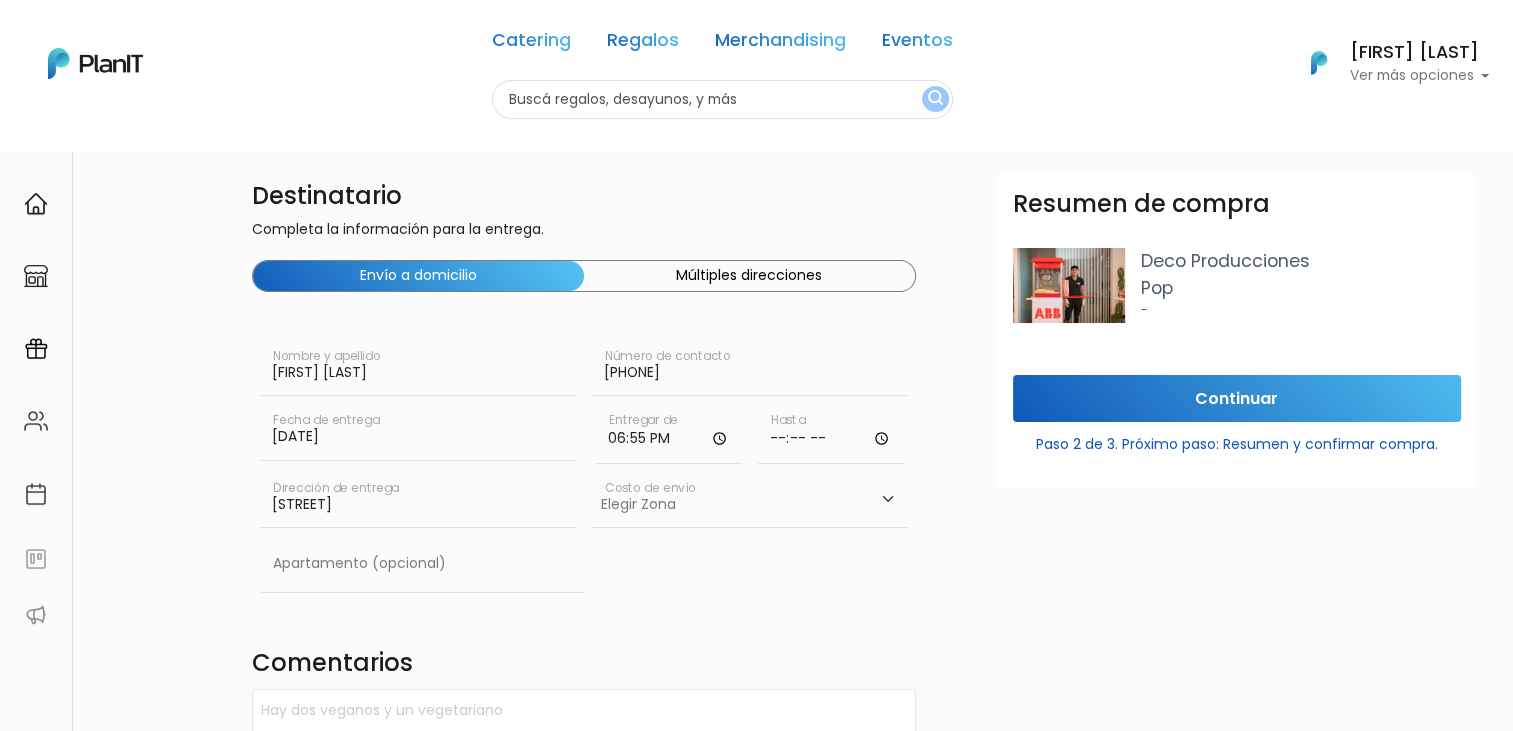 click at bounding box center (831, 434) 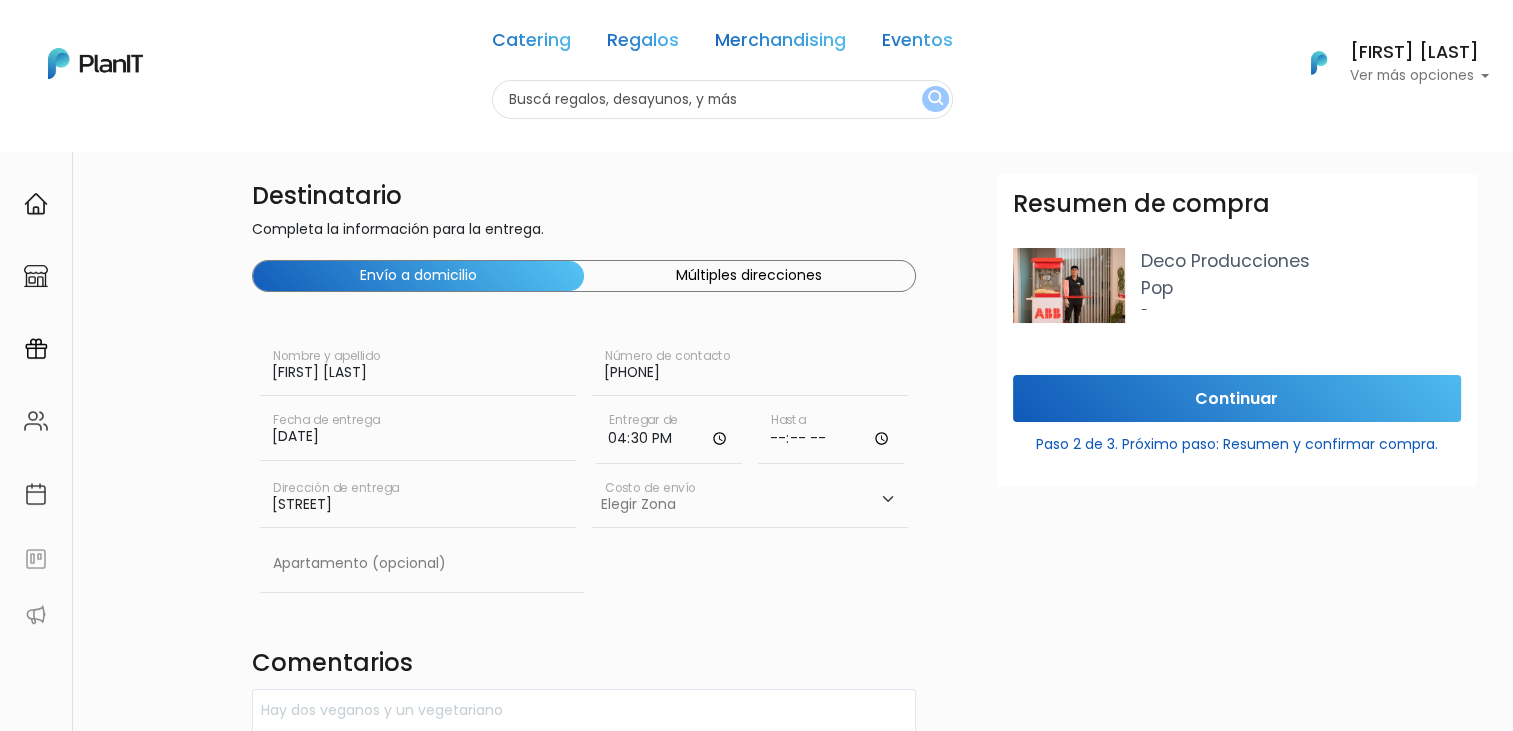 click at bounding box center (831, 434) 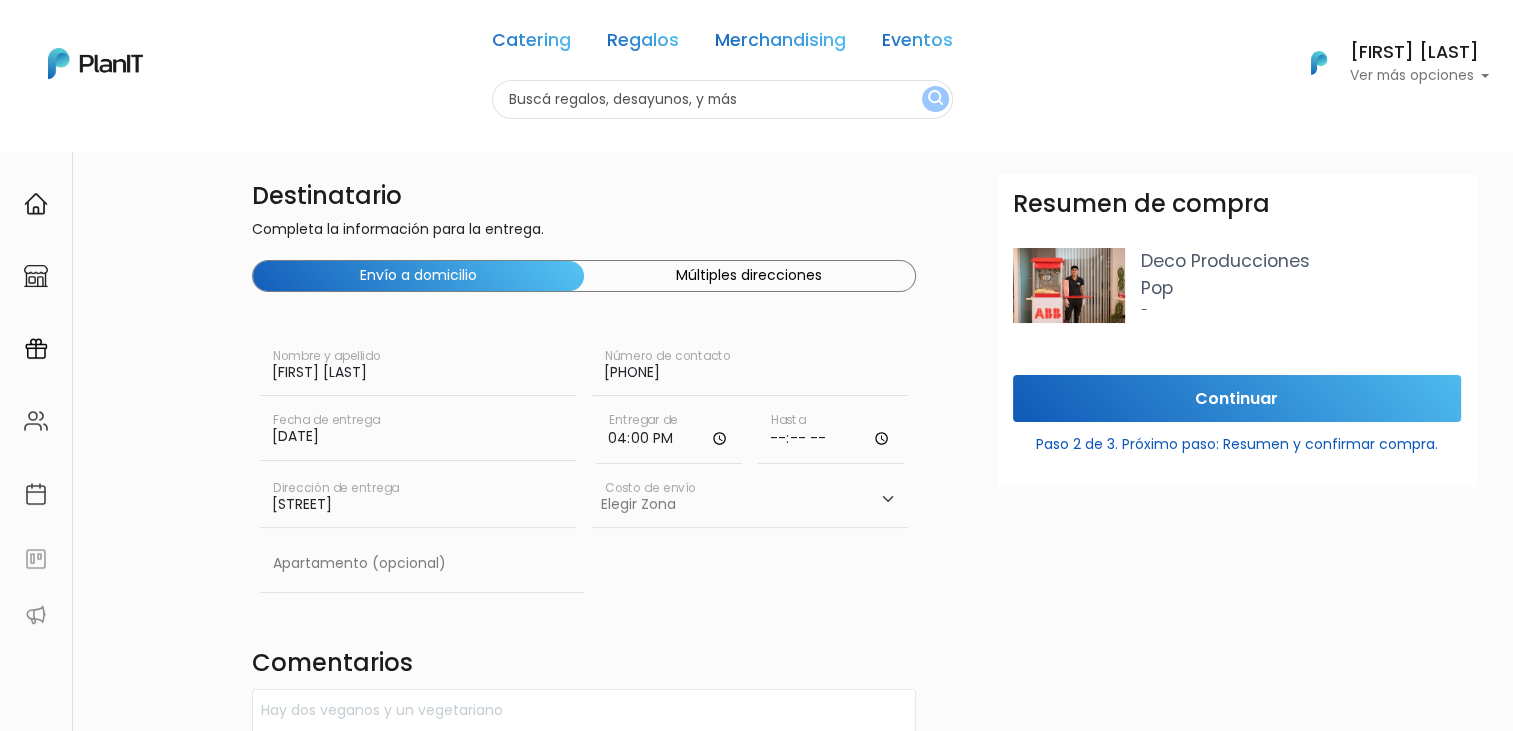 type on "16:00" 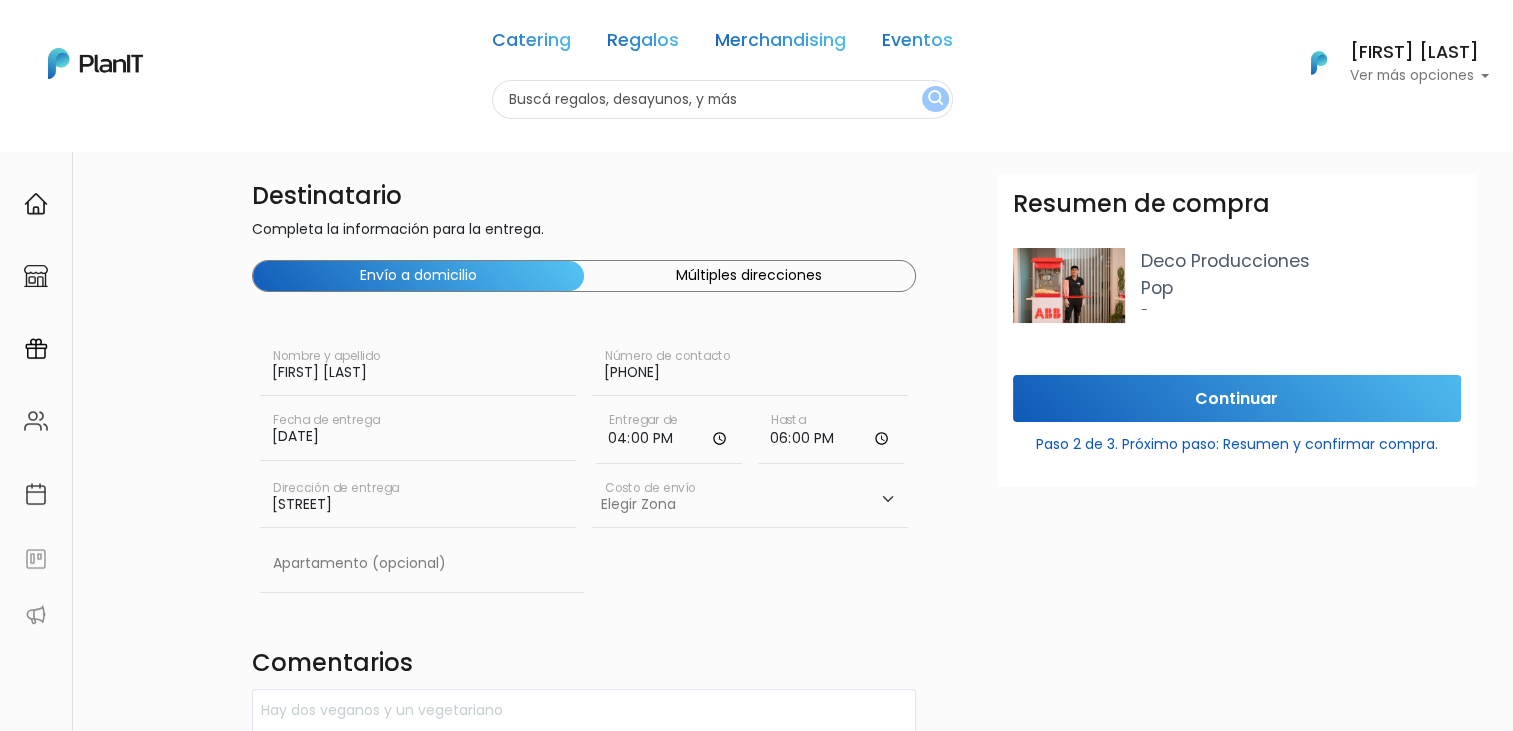 type on "18:00" 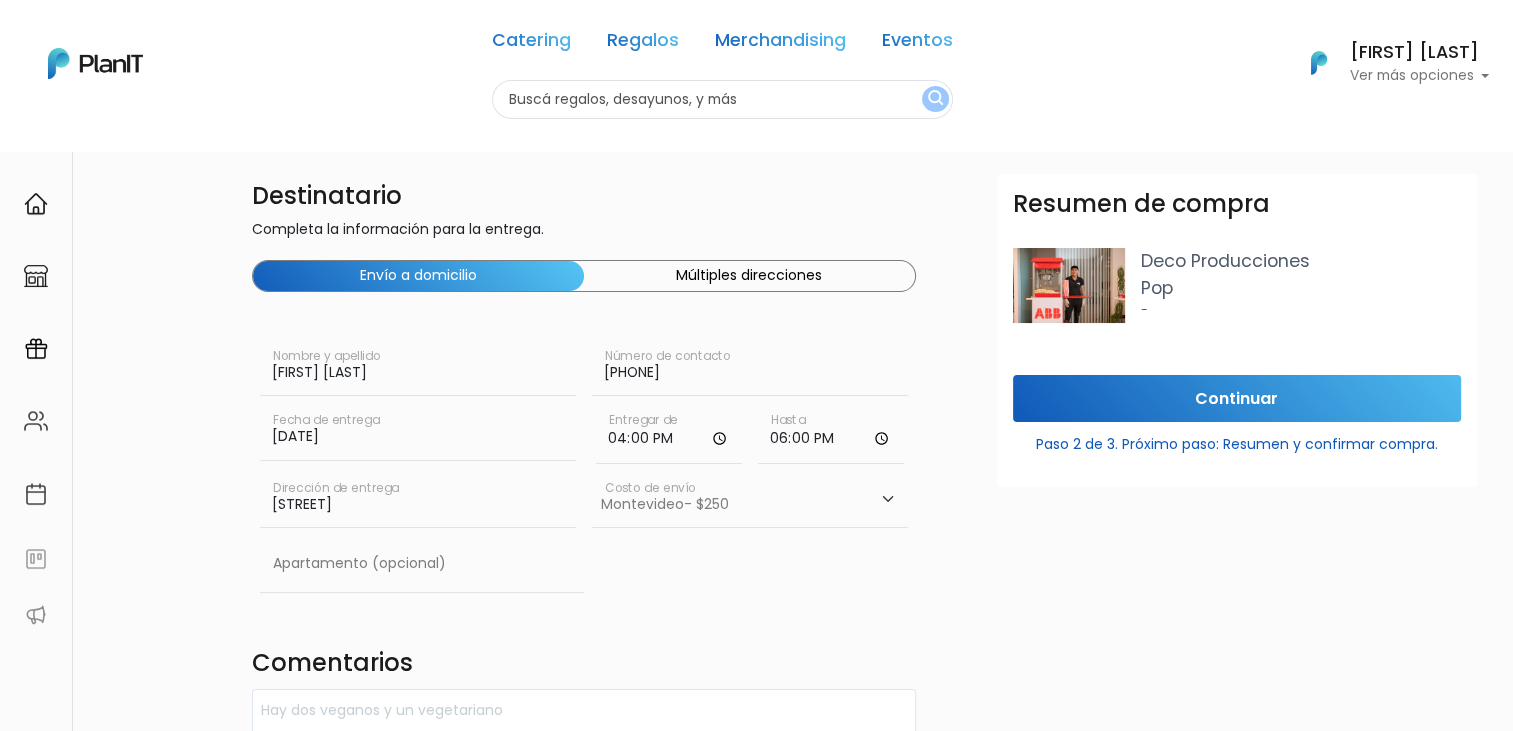 click on "Elegir Zona Zona américa- $600
Montevideo- $250" at bounding box center [750, 500] 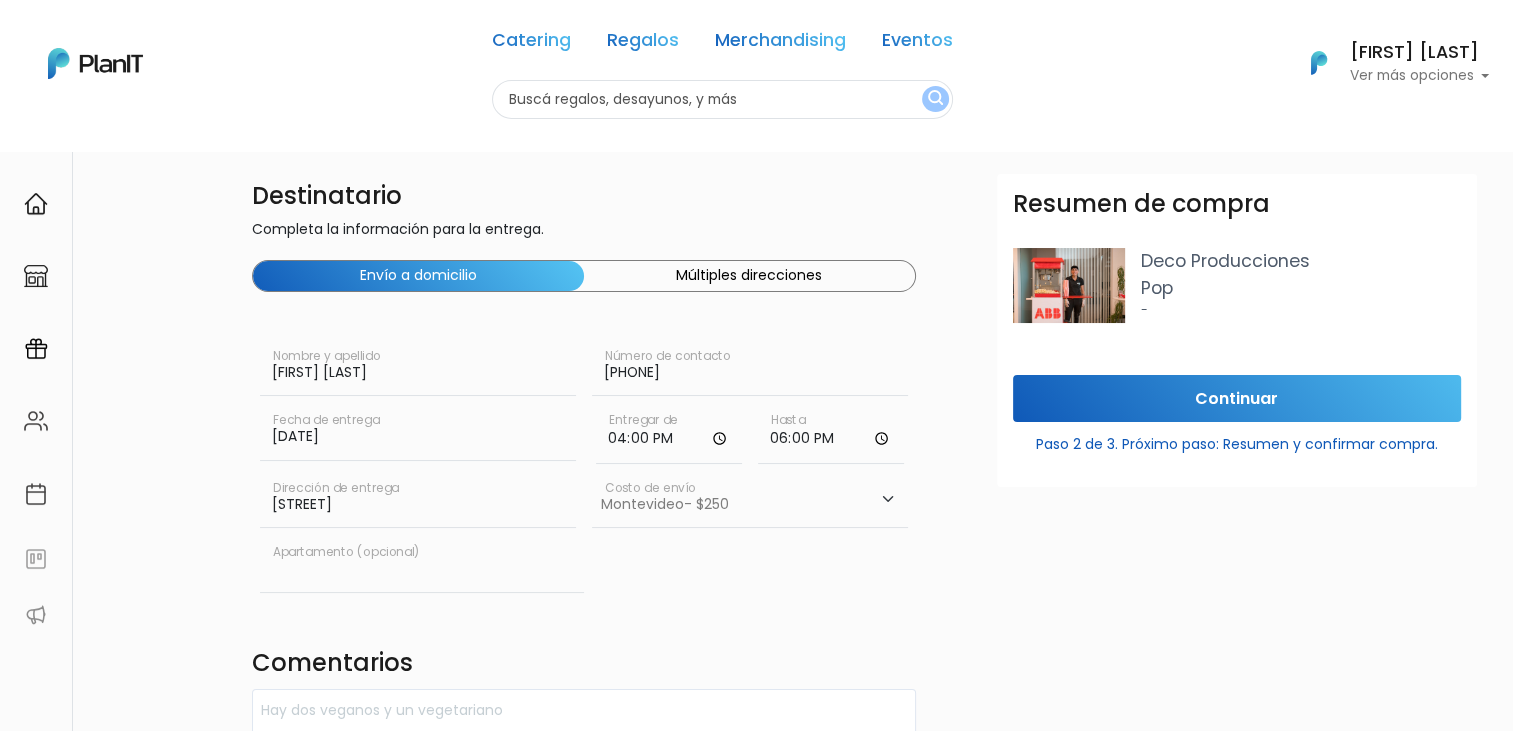 click at bounding box center (422, 564) 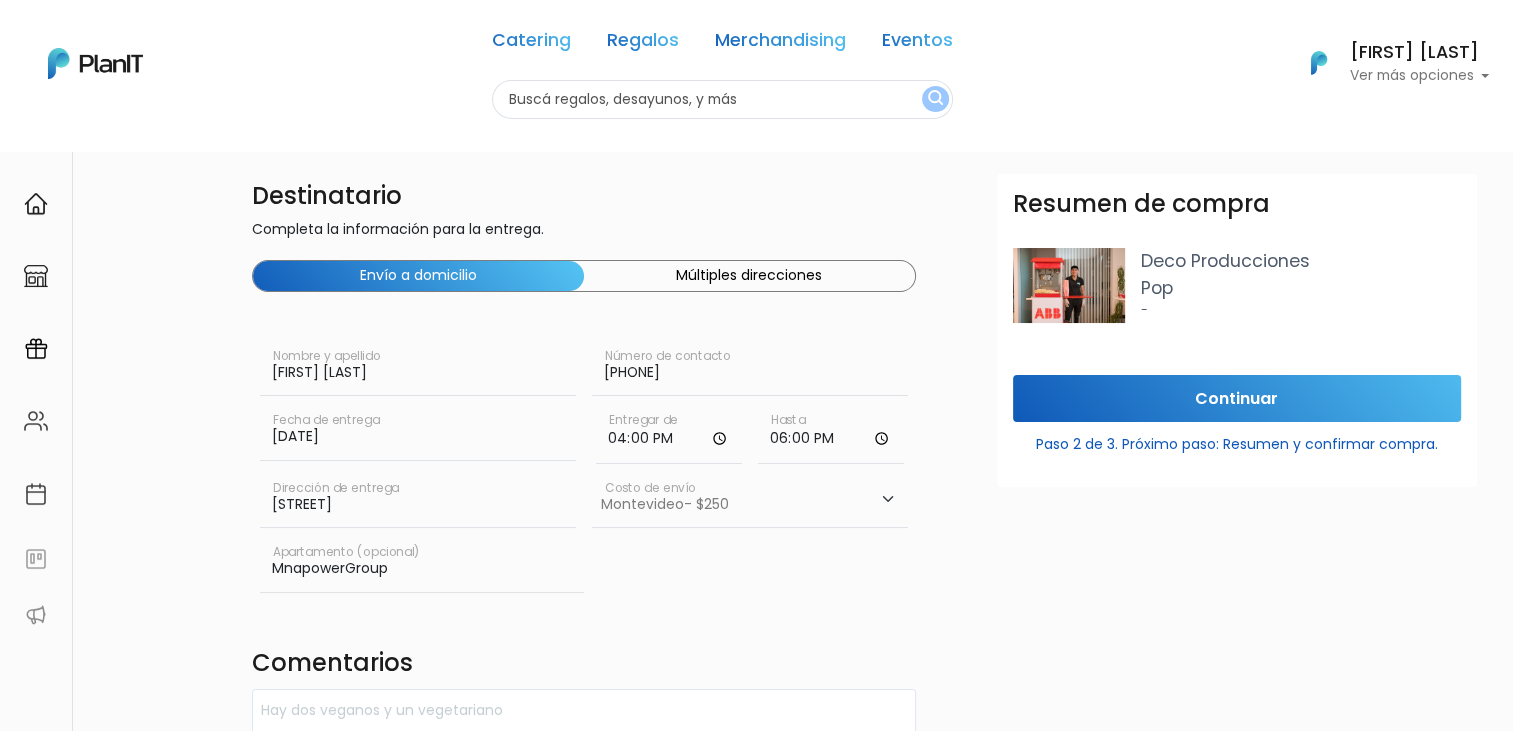 type on "MnapowerGroup" 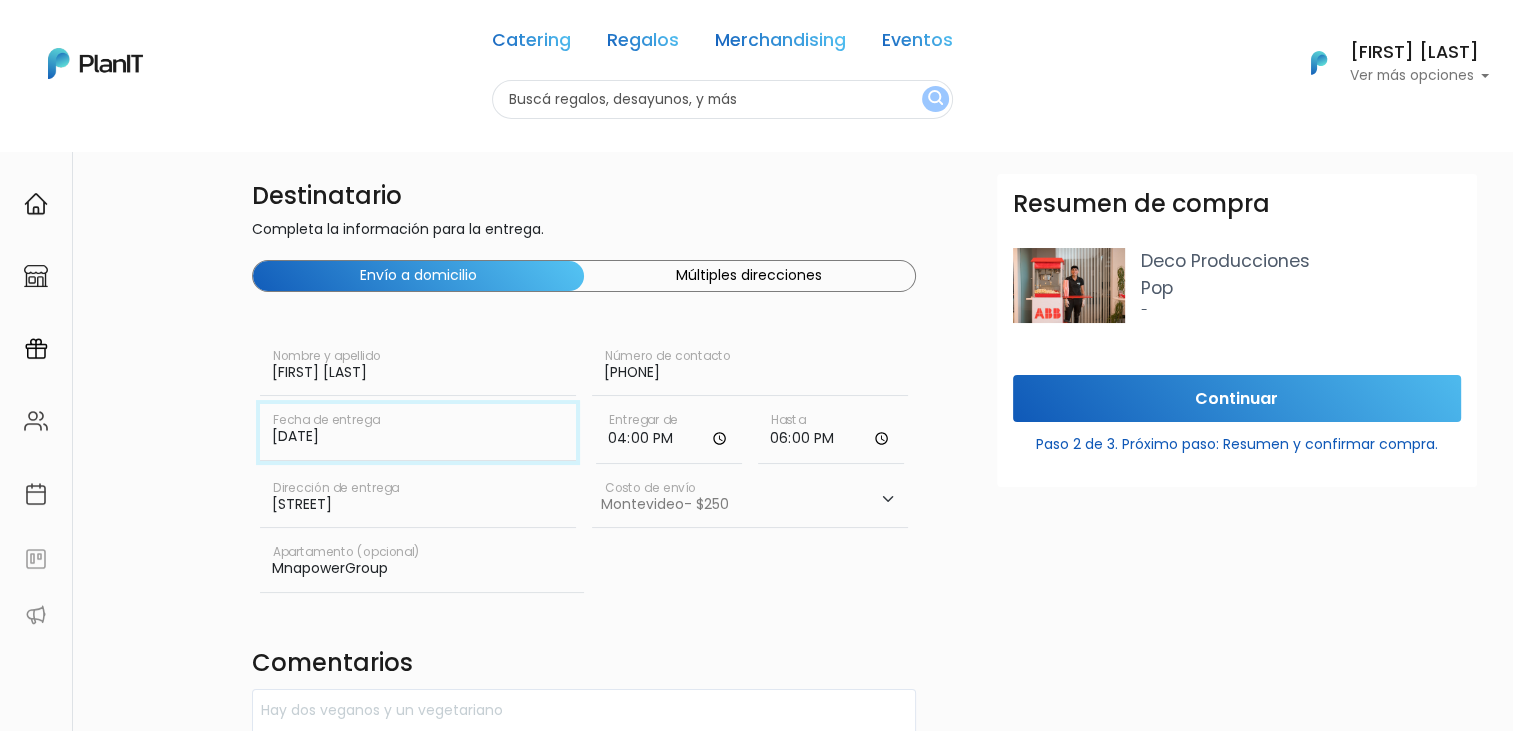 click on "[DATE]" at bounding box center [418, 432] 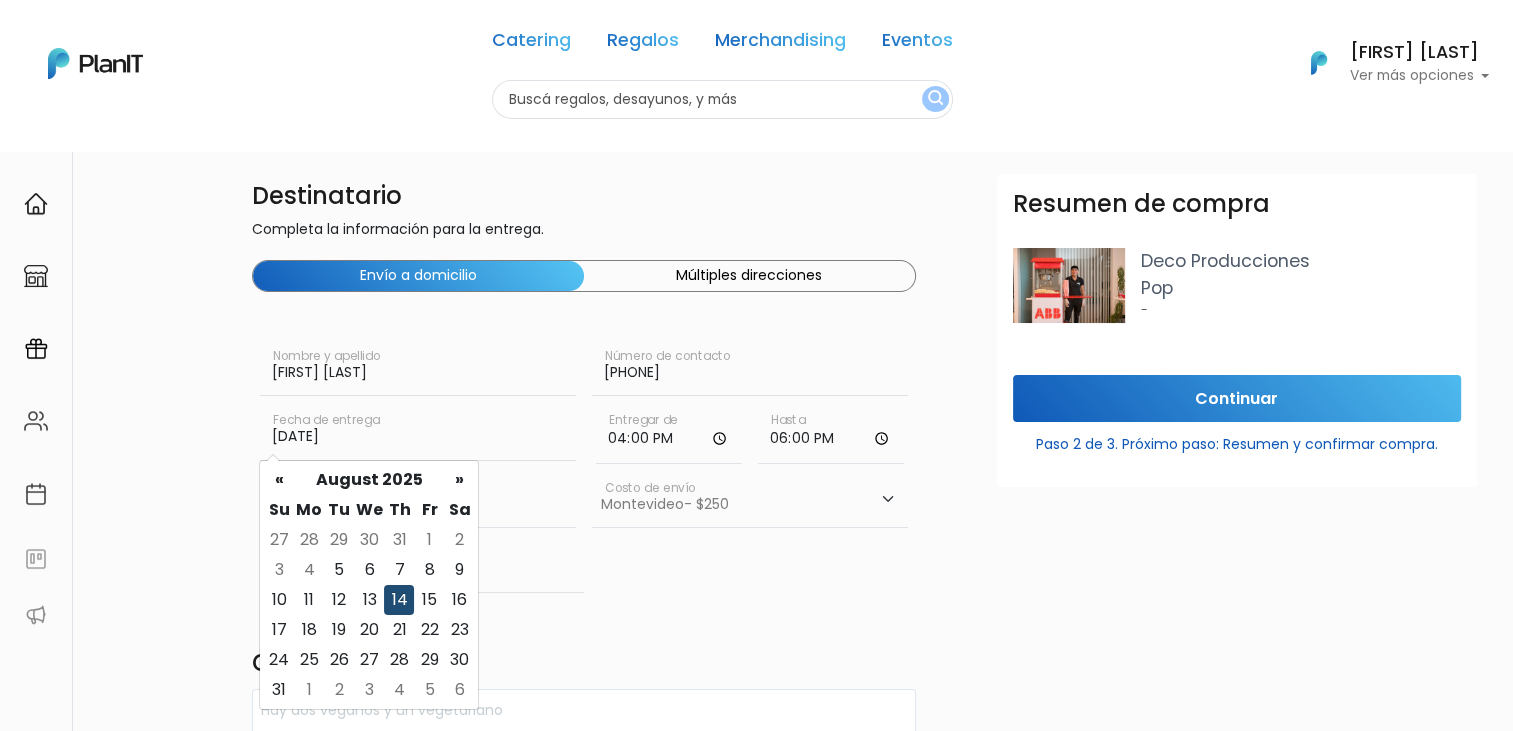 click on "14" at bounding box center (399, 600) 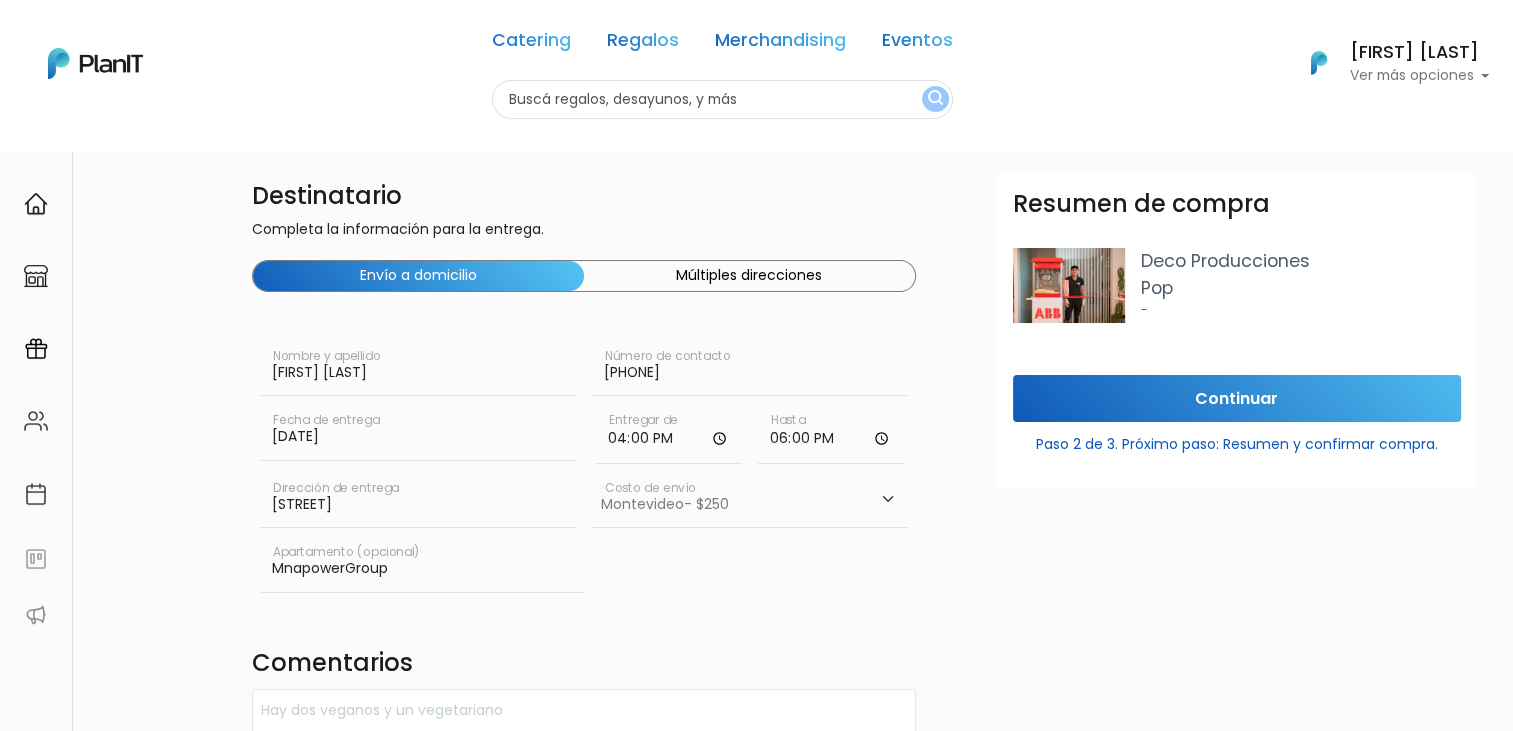 click on "[COMPANY_NAME]
Apartamento (opcional)" at bounding box center (584, 568) 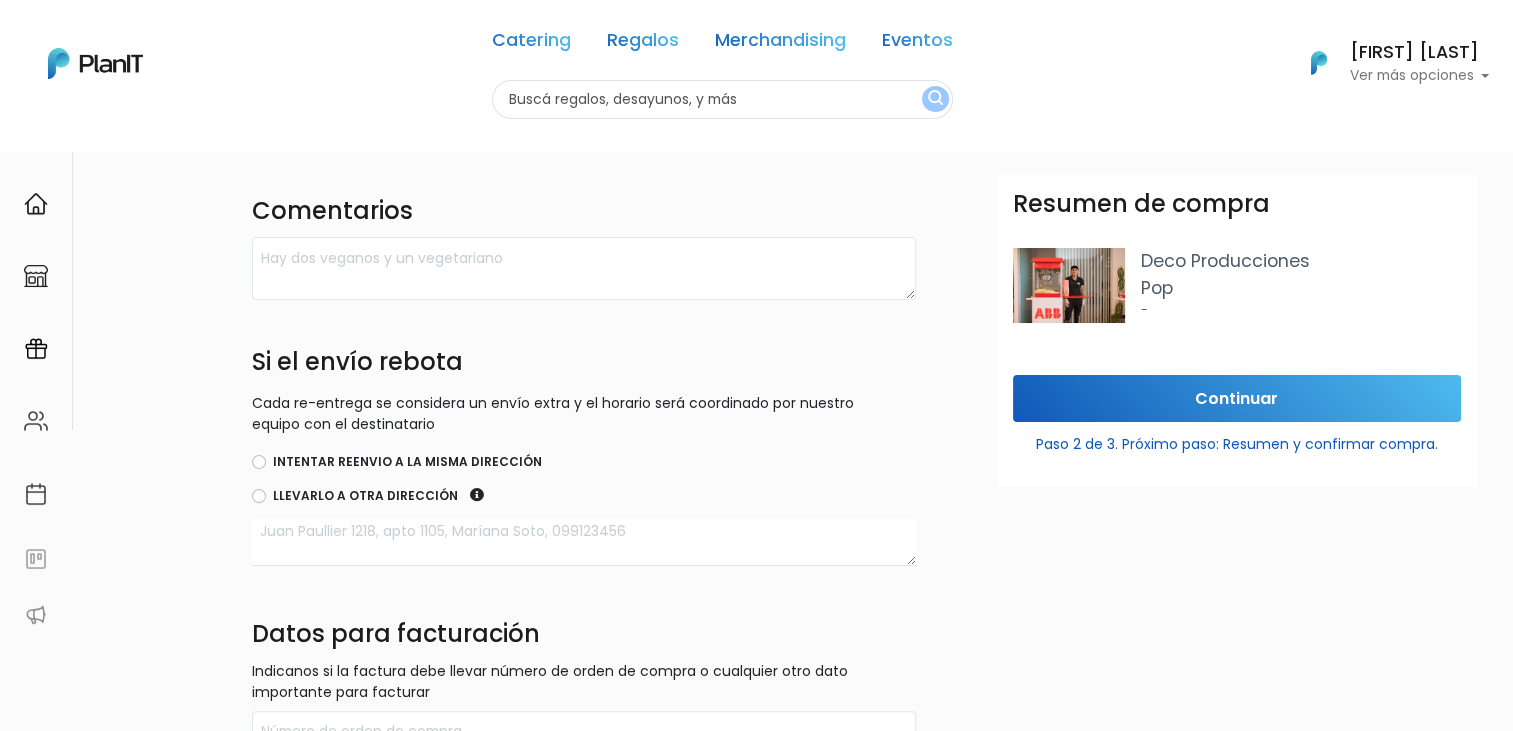 scroll, scrollTop: 500, scrollLeft: 0, axis: vertical 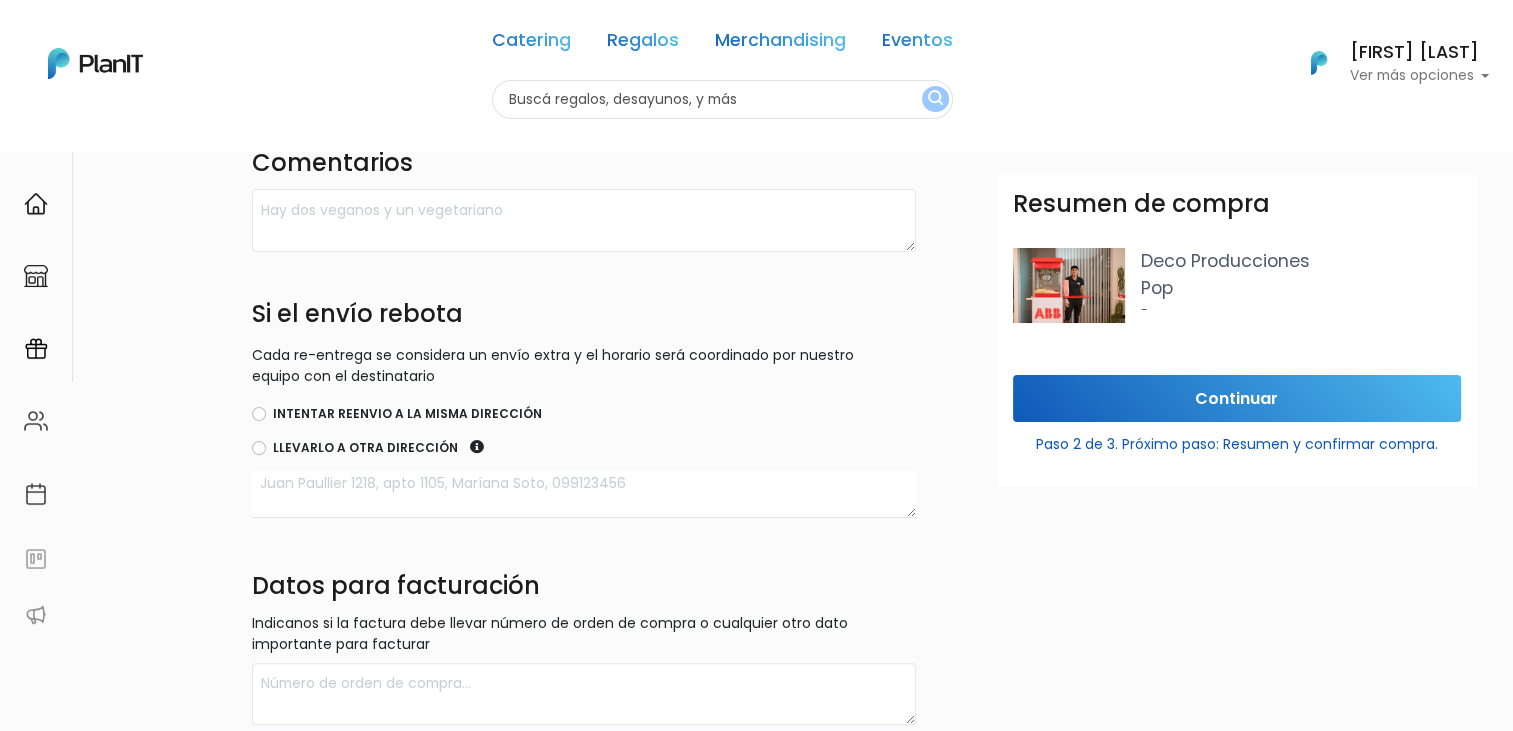 click on "Intentar reenvio a la misma dirección" at bounding box center [407, 414] 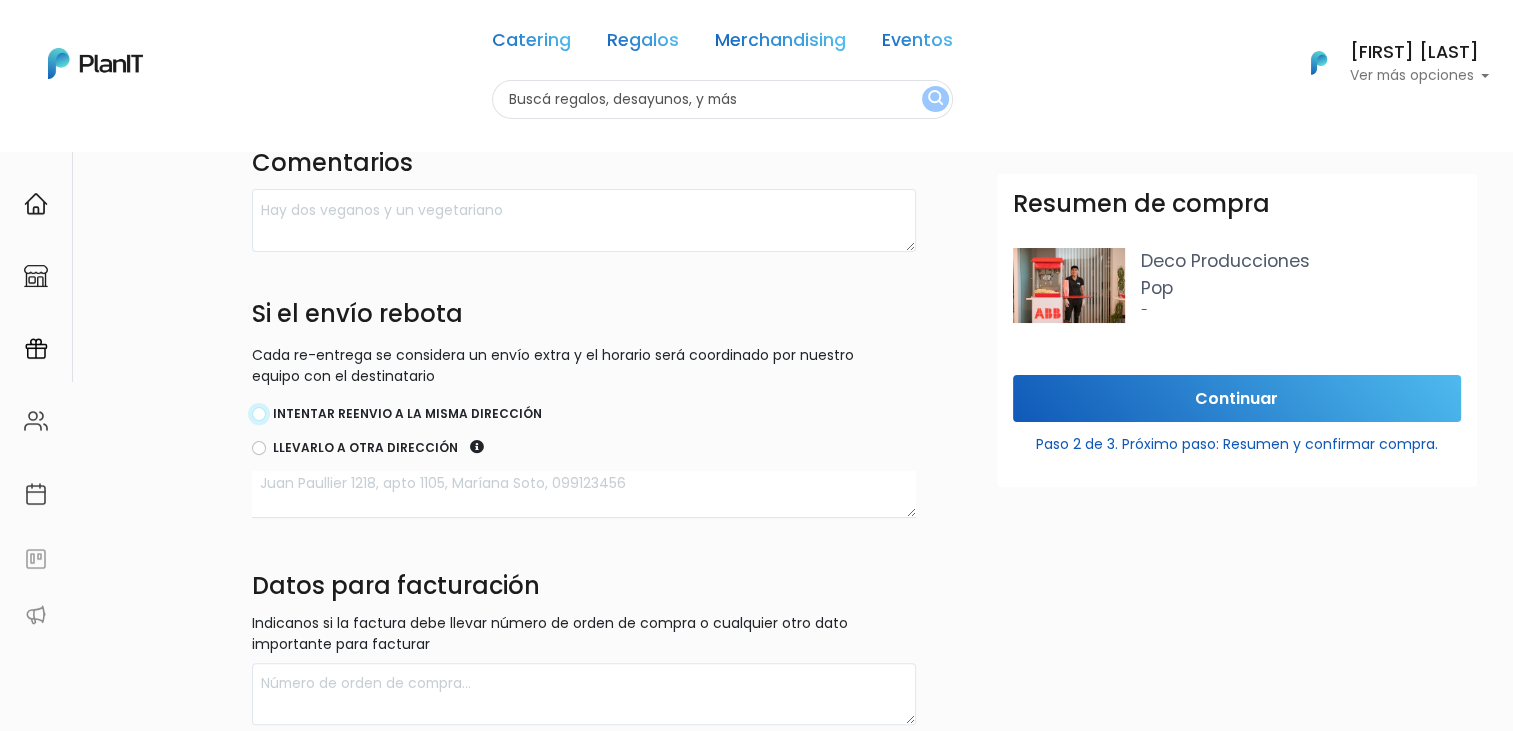 click on "Intentar reenvio a la misma dirección" at bounding box center (259, 414) 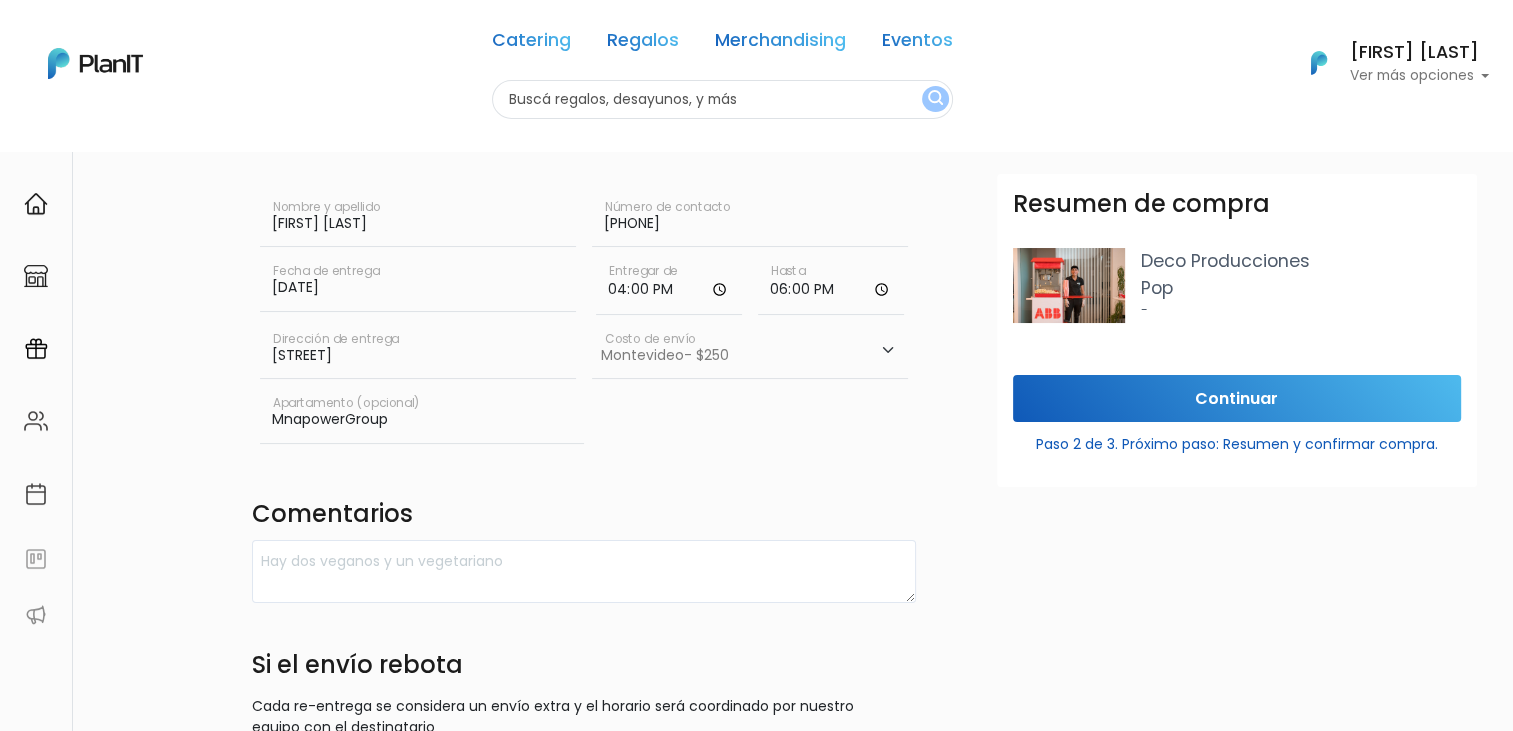 scroll, scrollTop: 676, scrollLeft: 0, axis: vertical 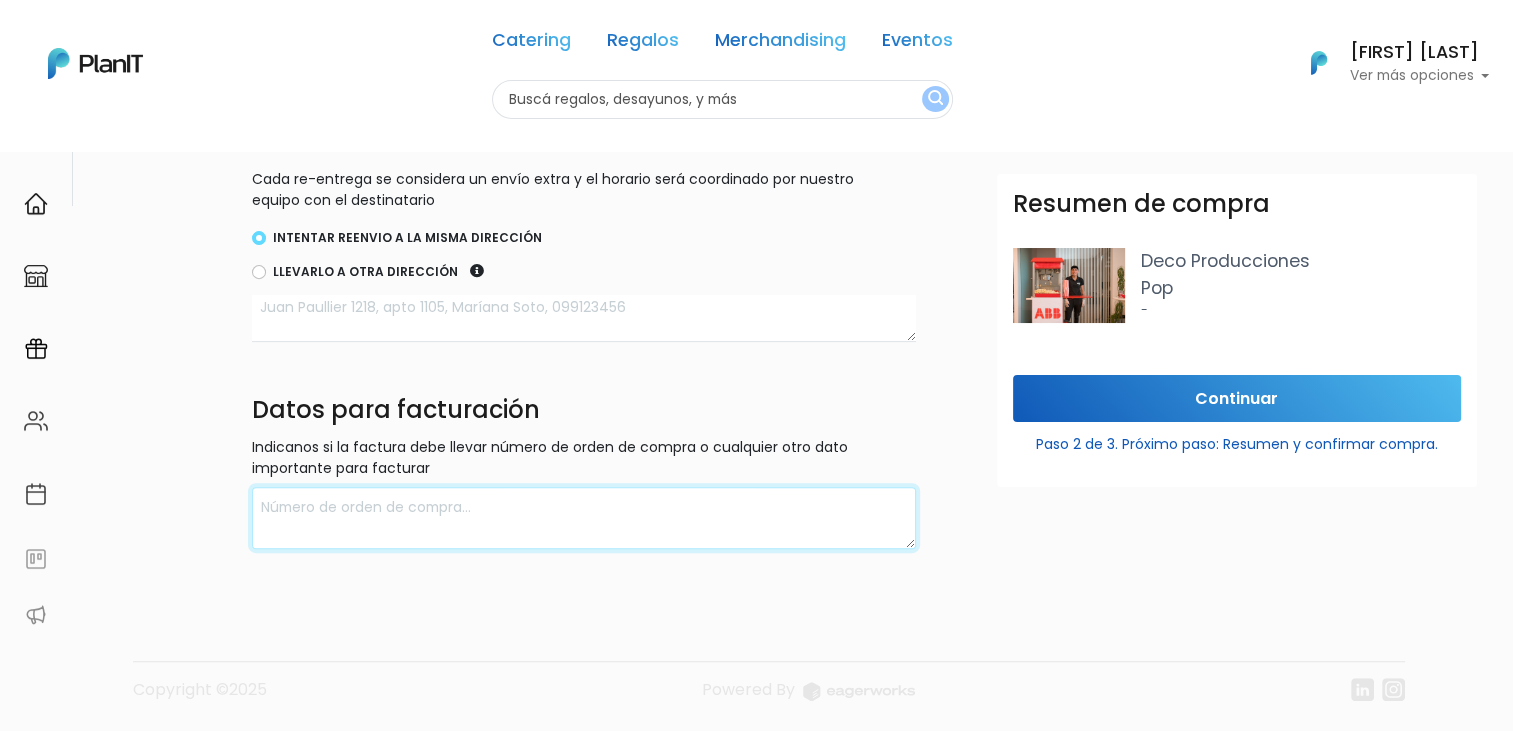 click at bounding box center [584, 518] 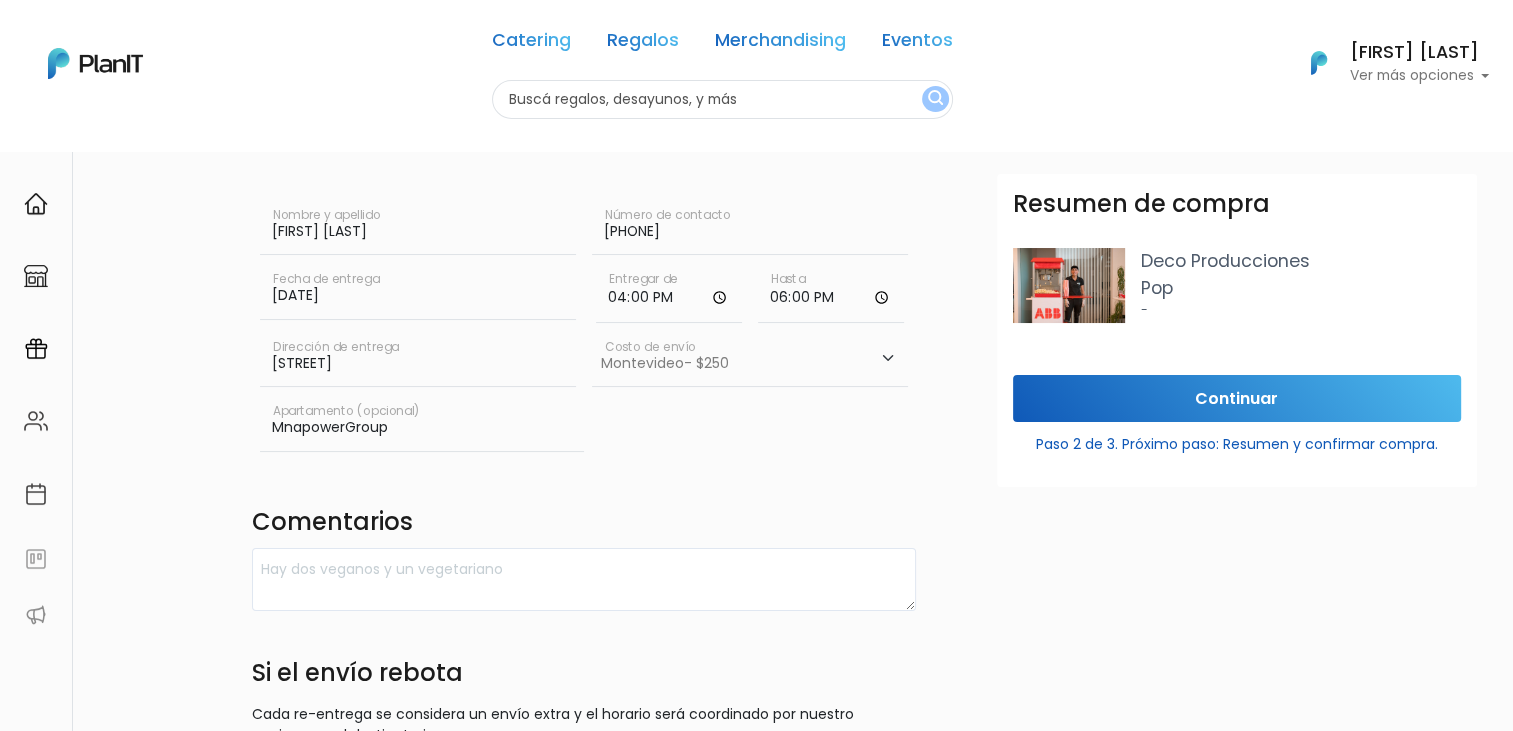 scroll, scrollTop: 676, scrollLeft: 0, axis: vertical 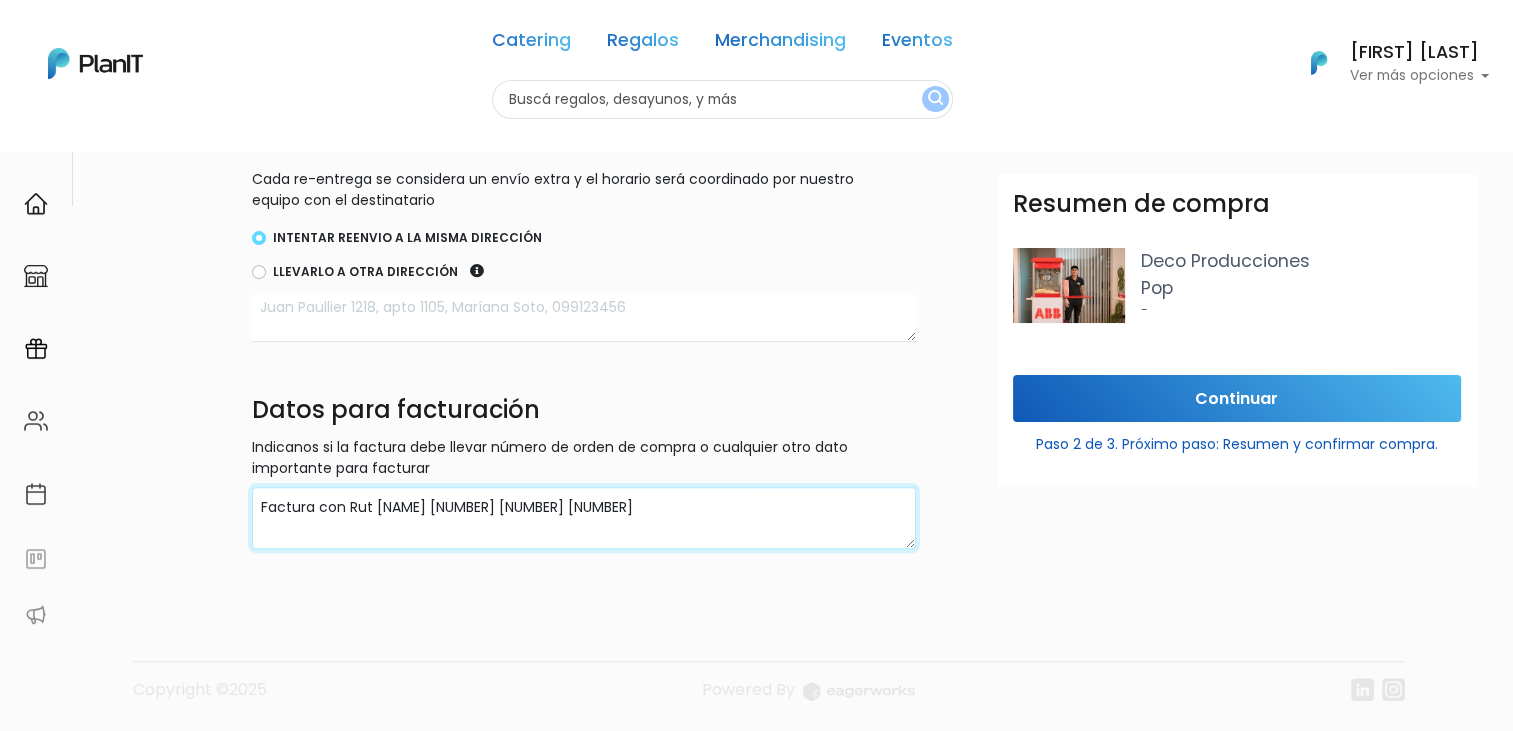 type on "Factura con Rut [NAME] [NUMBER] [NUMBER] [NUMBER]" 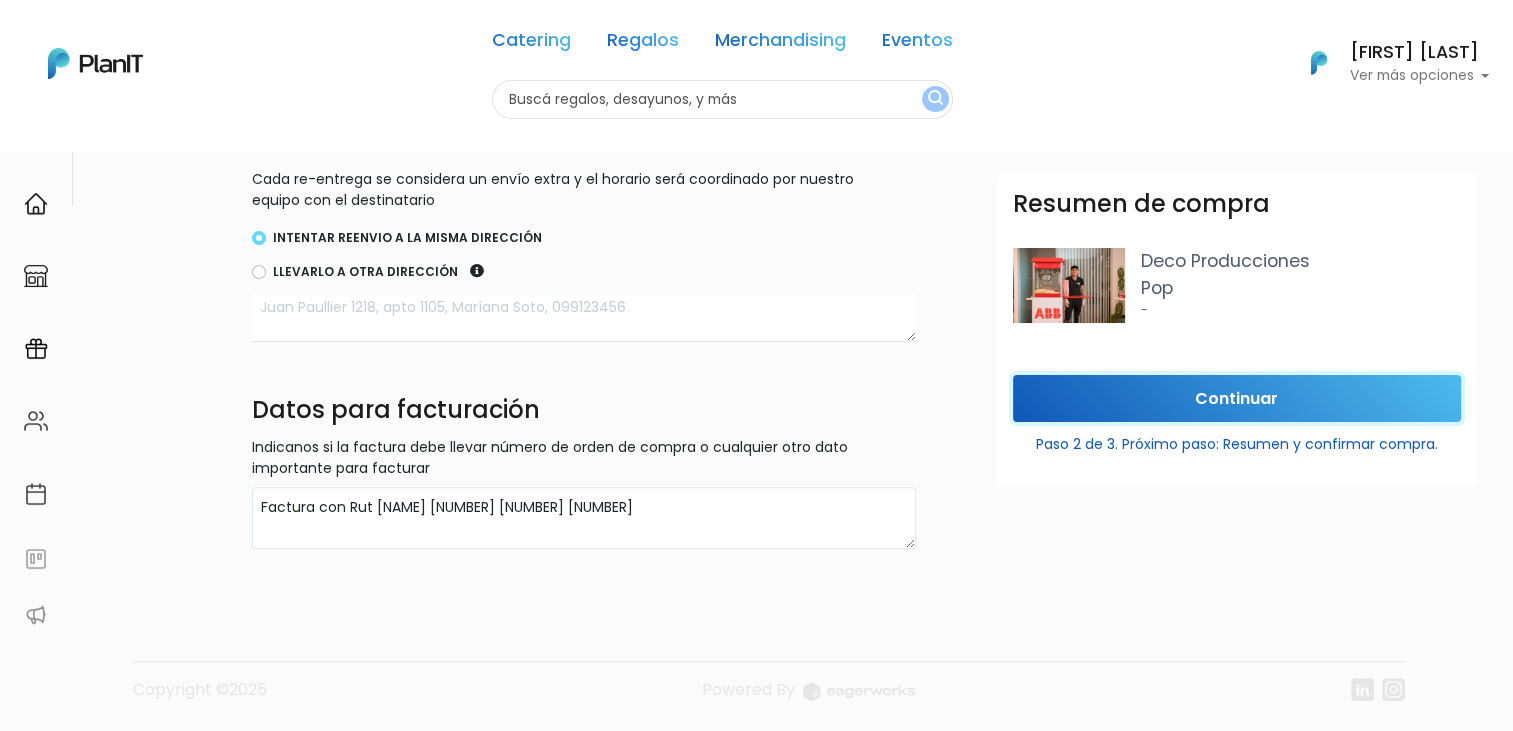 click on "Continuar" at bounding box center [1237, 398] 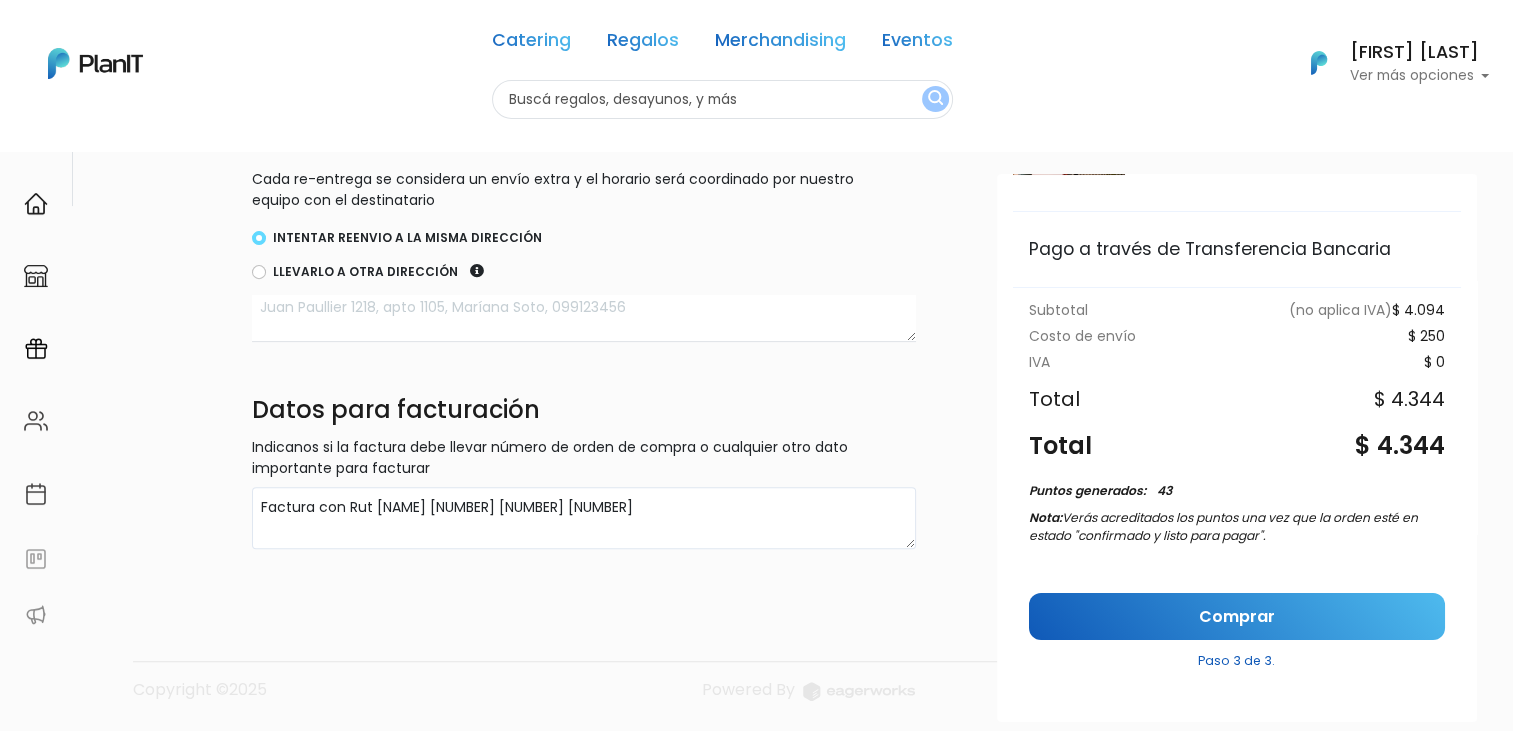 scroll, scrollTop: 159, scrollLeft: 0, axis: vertical 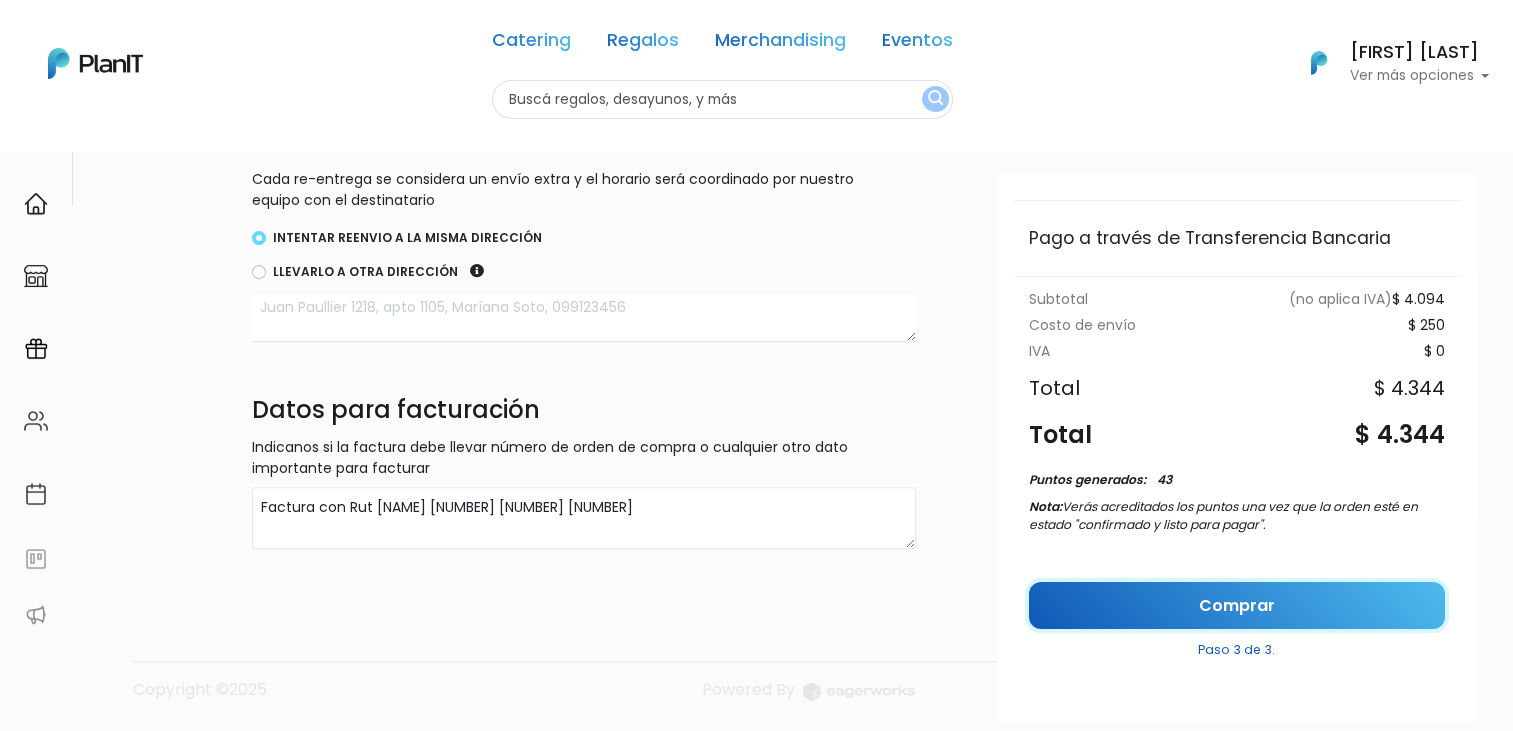 click on "Comprar" at bounding box center (1237, 605) 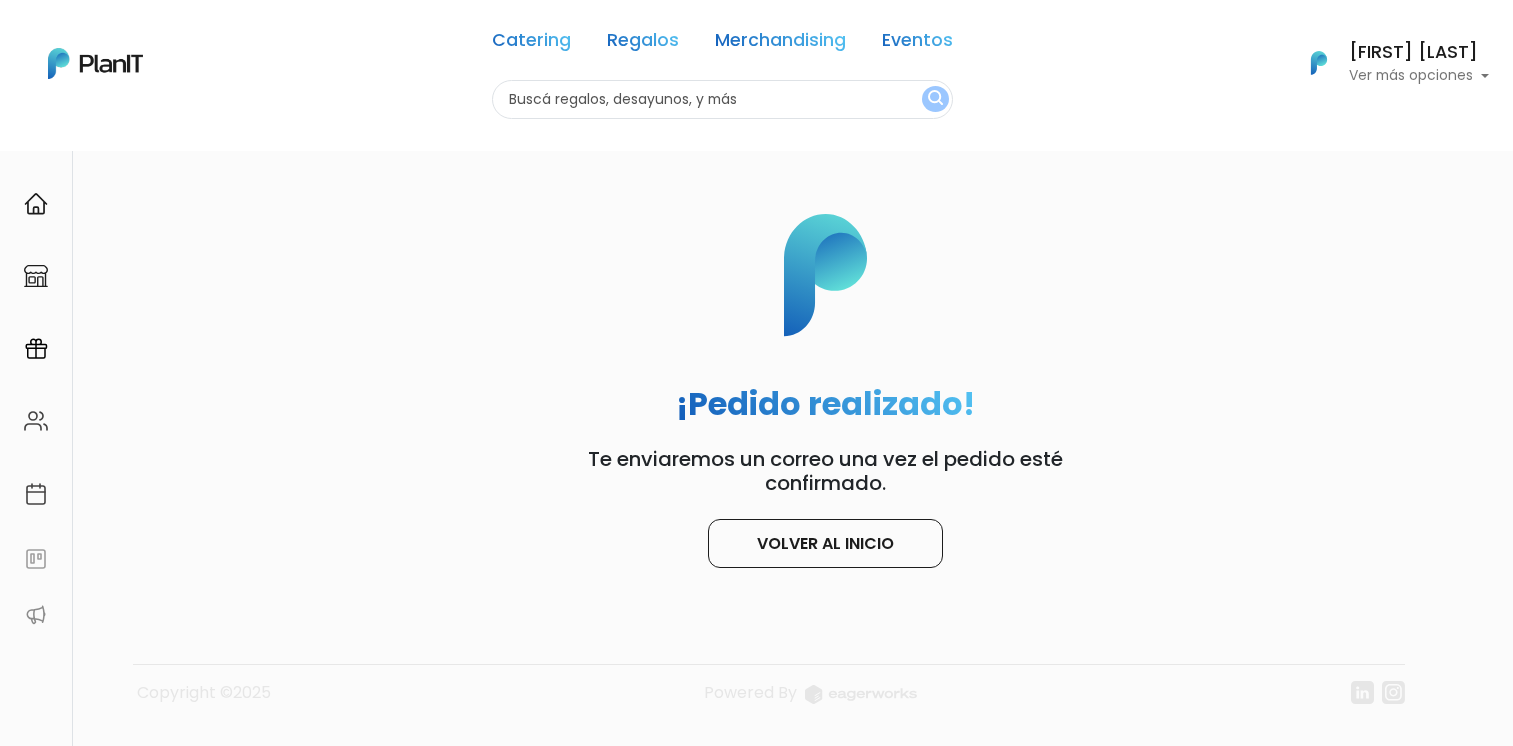 scroll, scrollTop: 0, scrollLeft: 0, axis: both 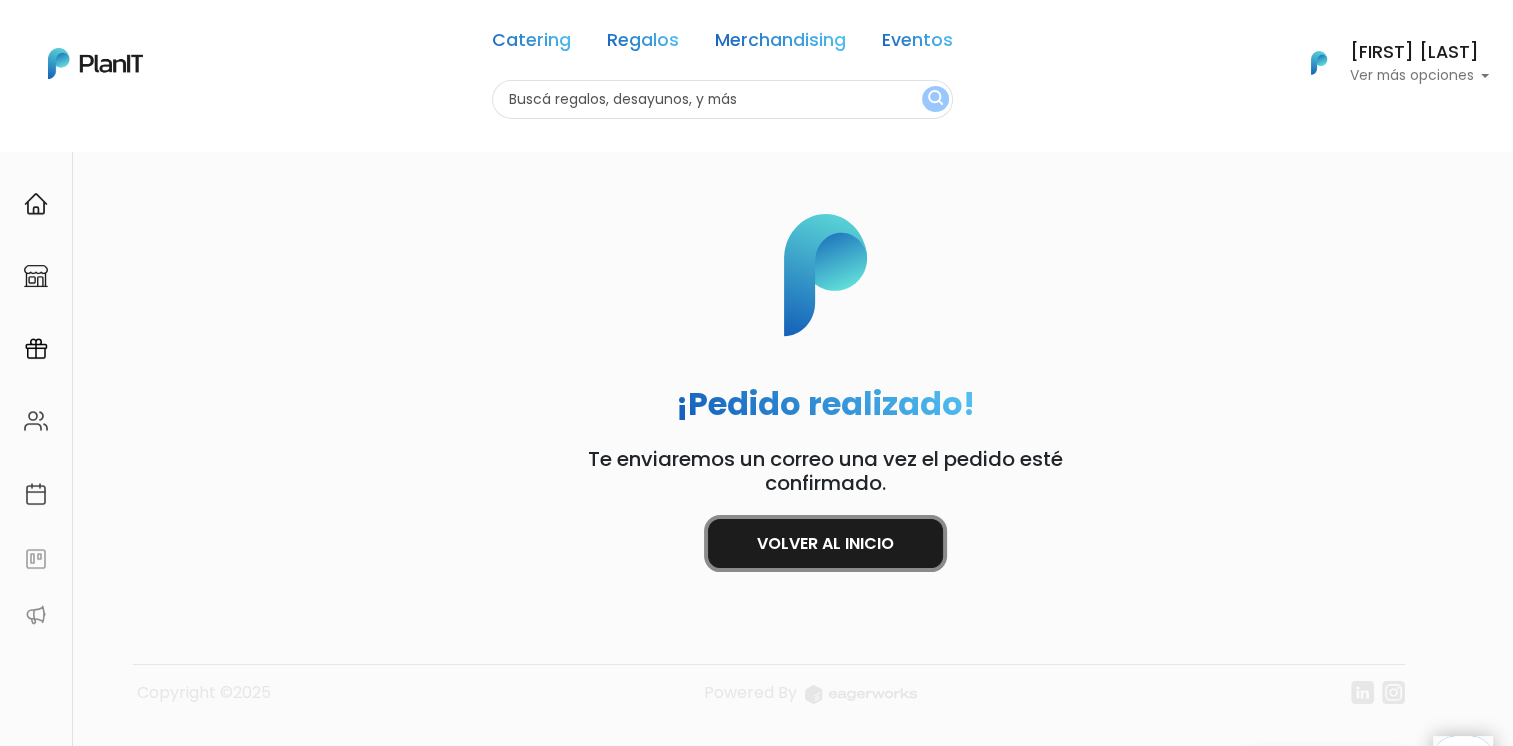click on "Volver al inicio" at bounding box center [825, 543] 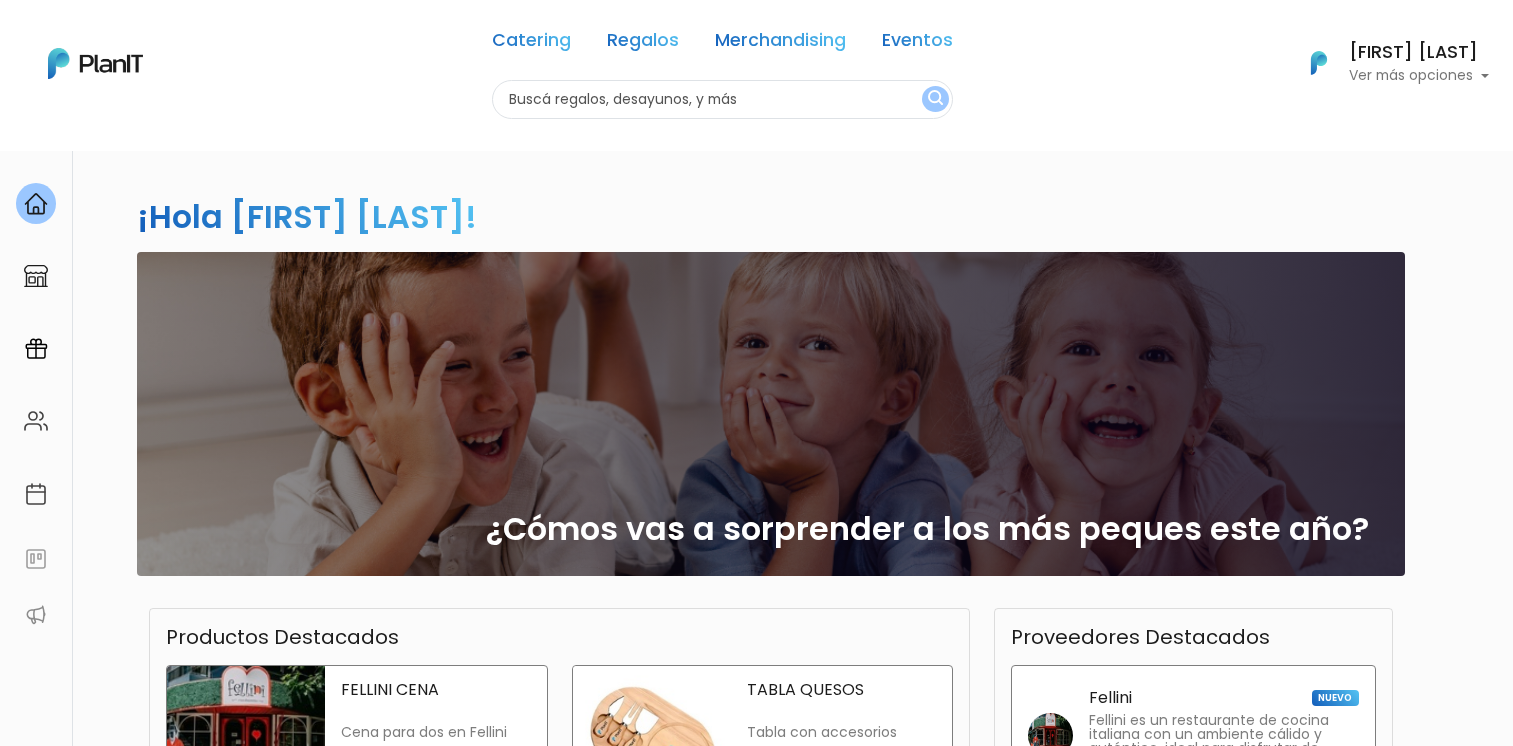 scroll, scrollTop: 0, scrollLeft: 0, axis: both 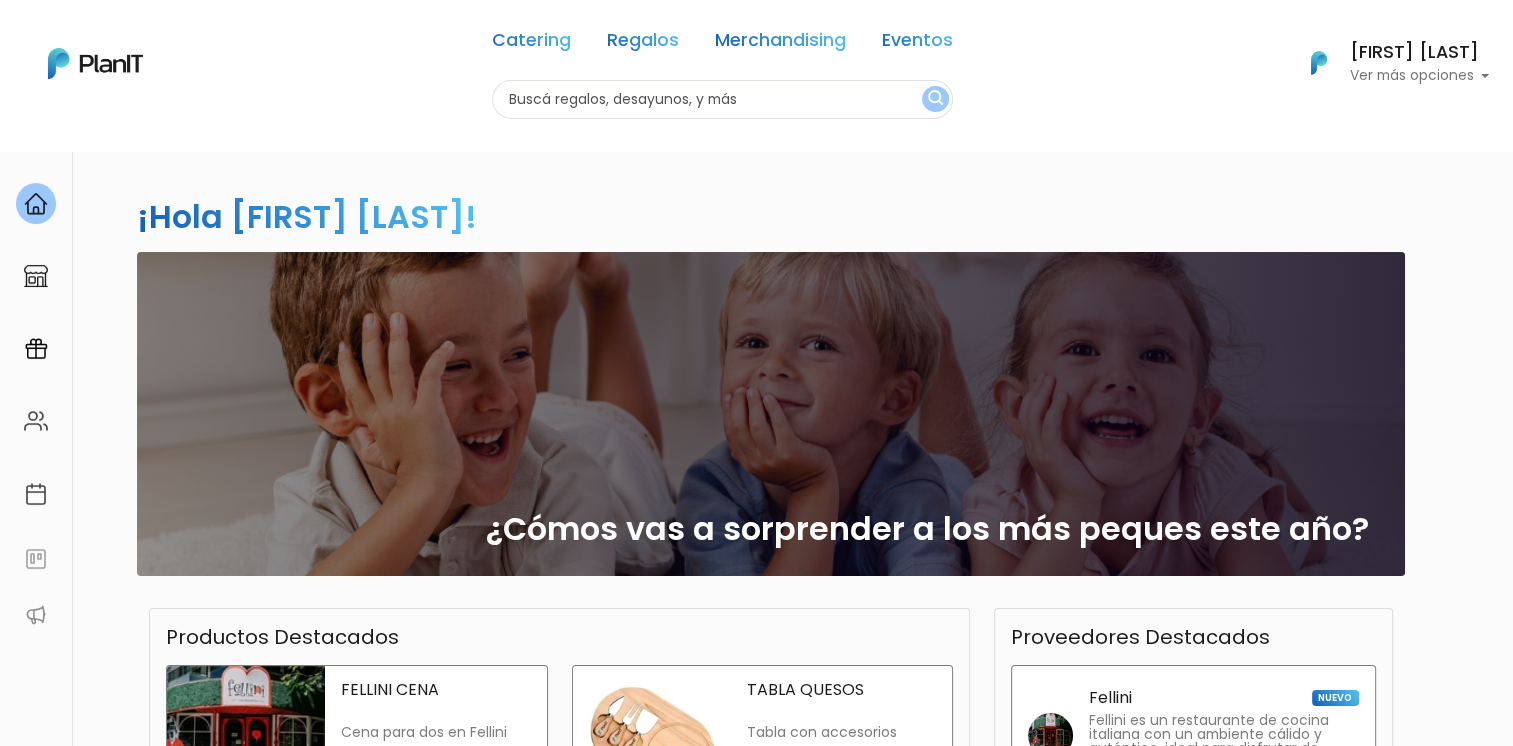click on "keyboard_arrow_down" at bounding box center (1438, 1377) 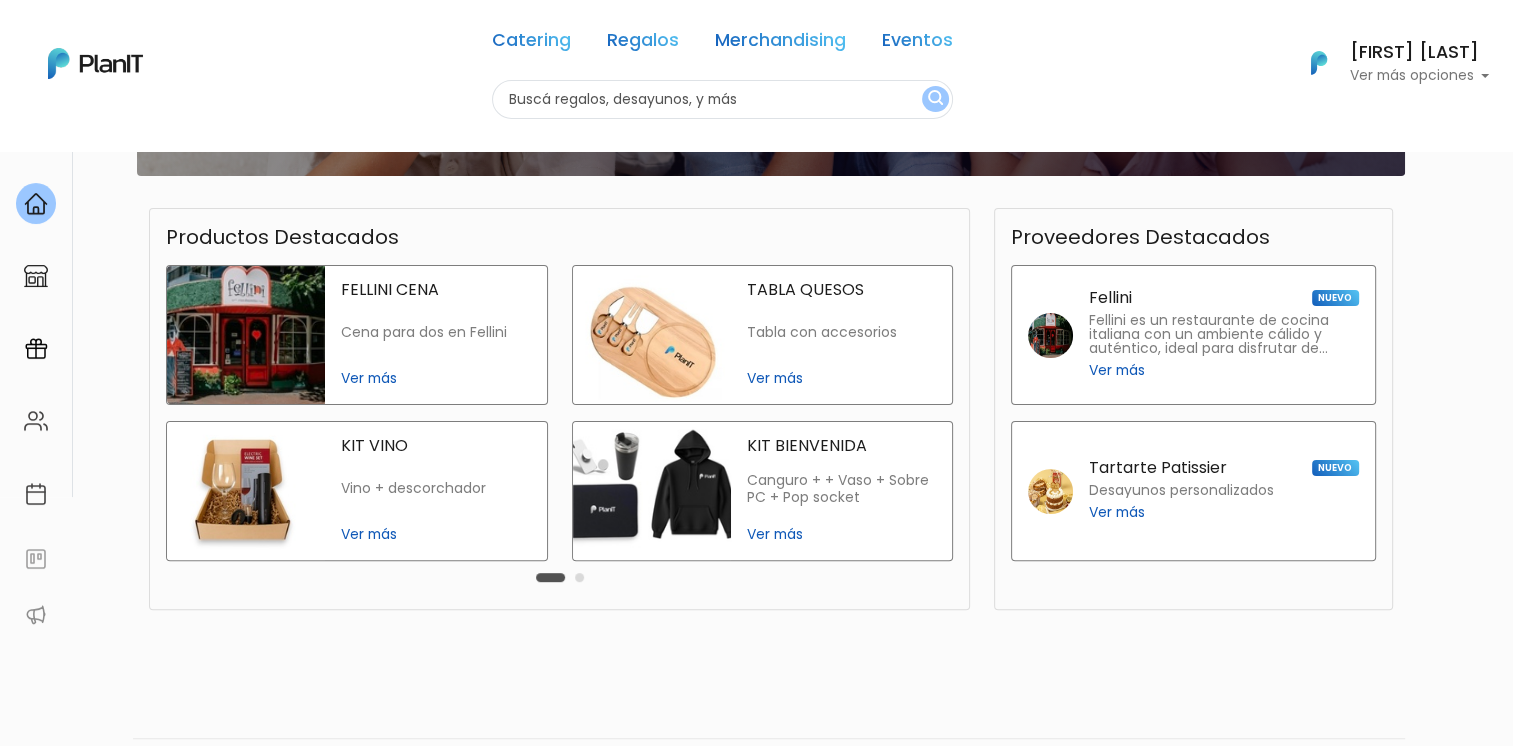 scroll, scrollTop: 0, scrollLeft: 0, axis: both 